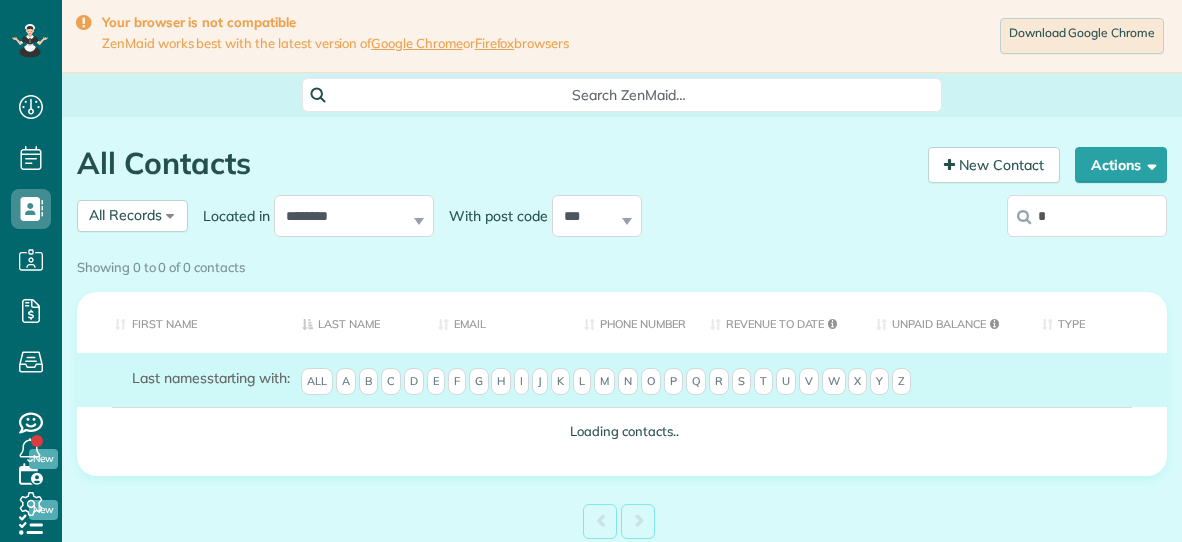 type on "**" 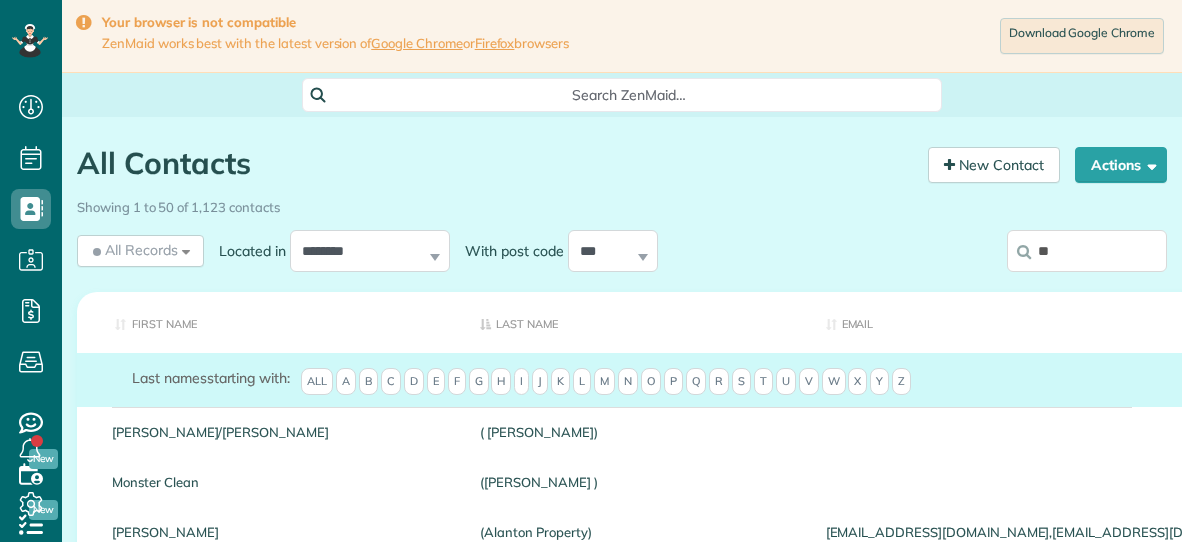 scroll, scrollTop: 0, scrollLeft: 0, axis: both 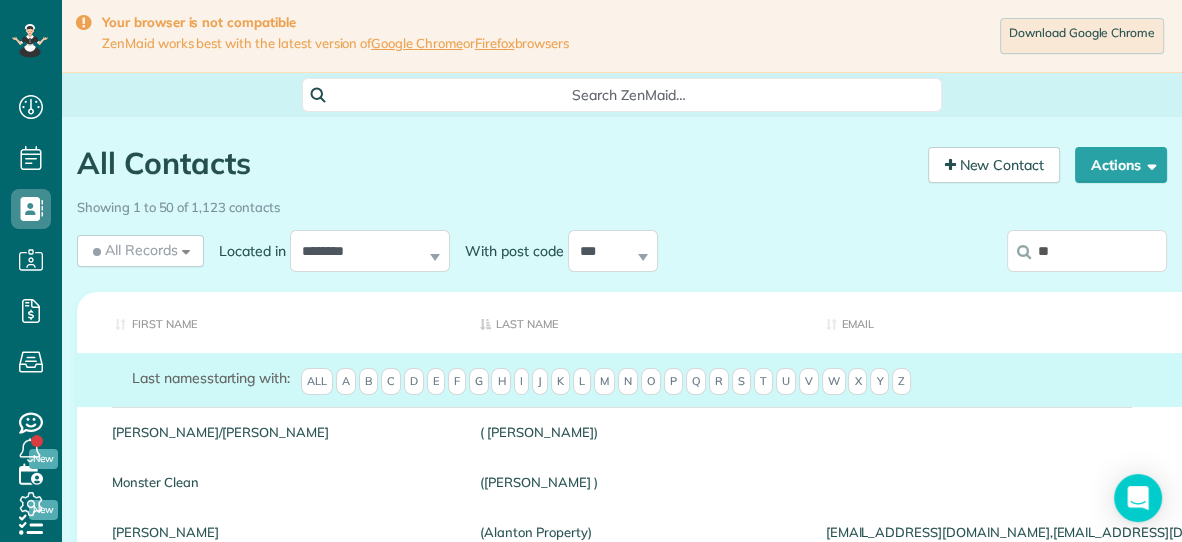 click on "**" at bounding box center [1087, 251] 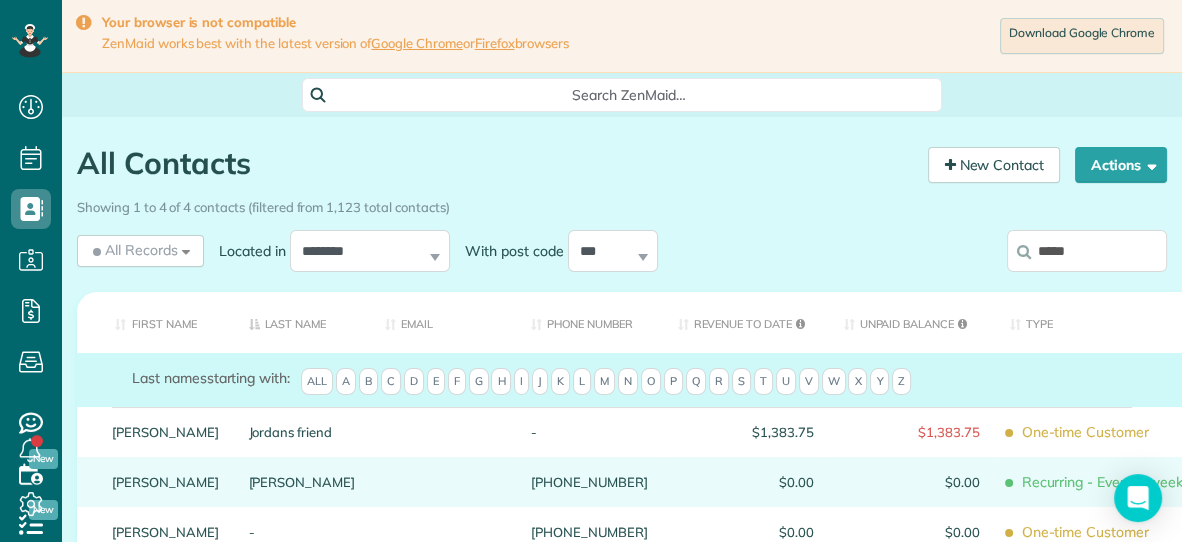 type on "*****" 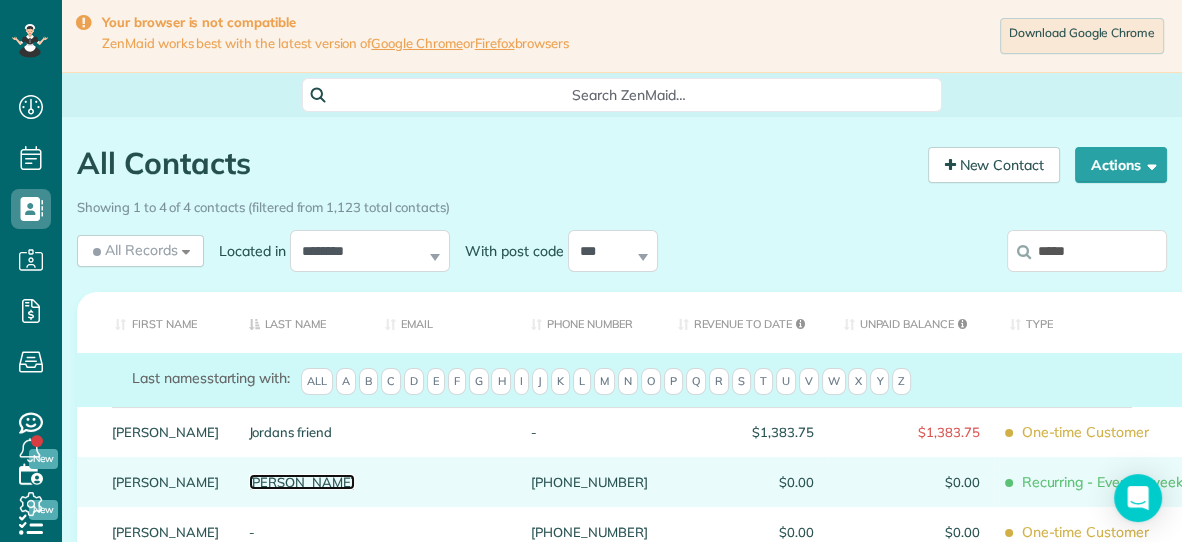 click on "Sanchez" at bounding box center (302, 482) 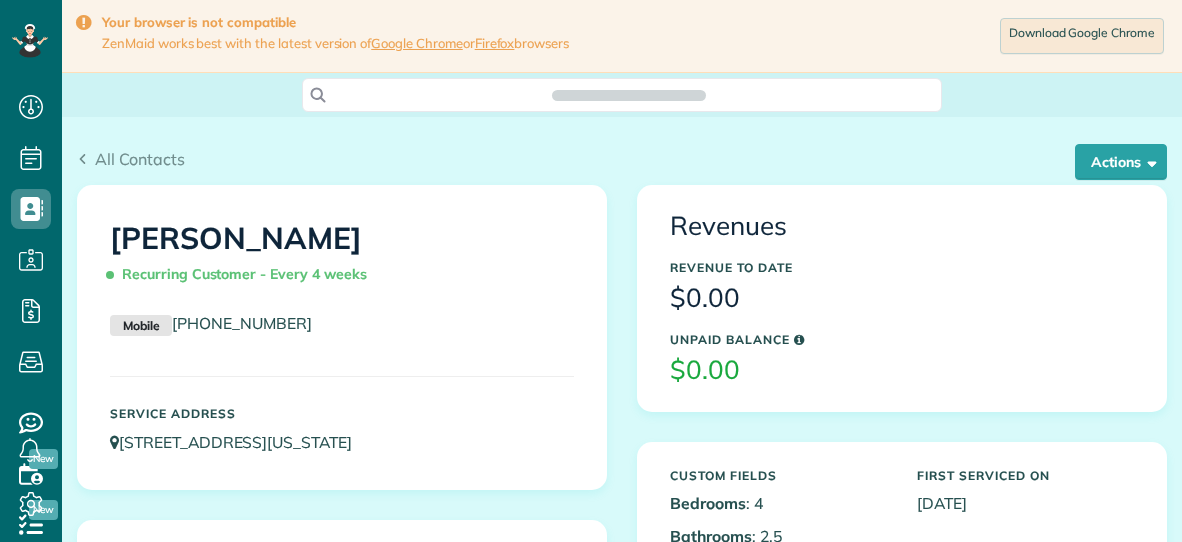 scroll, scrollTop: 0, scrollLeft: 0, axis: both 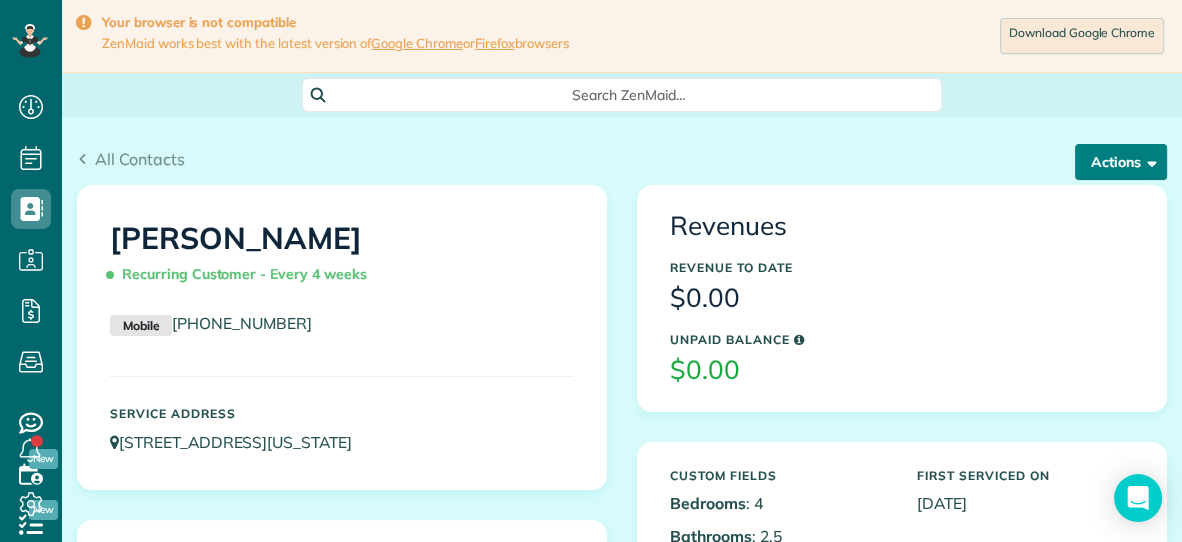 click on "Actions" at bounding box center (1121, 162) 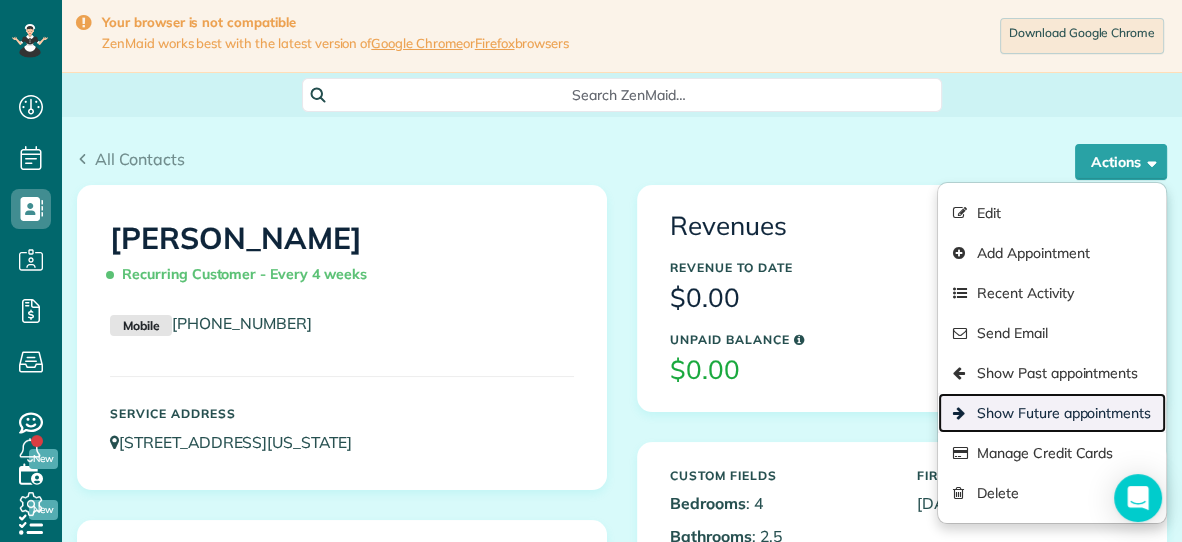 click on "Show Future appointments" at bounding box center (1052, 413) 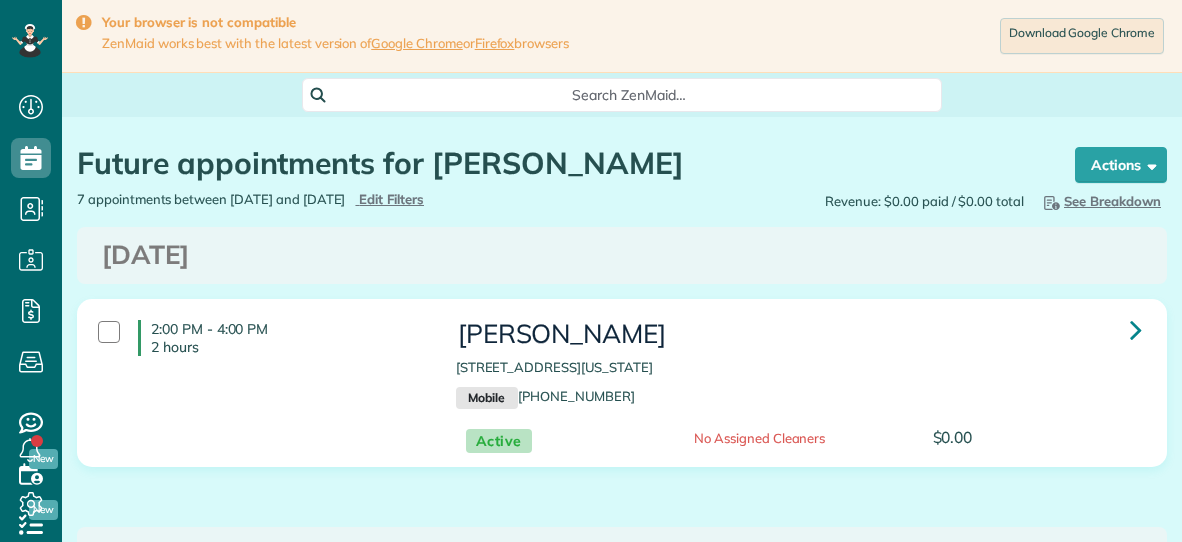 scroll, scrollTop: 0, scrollLeft: 0, axis: both 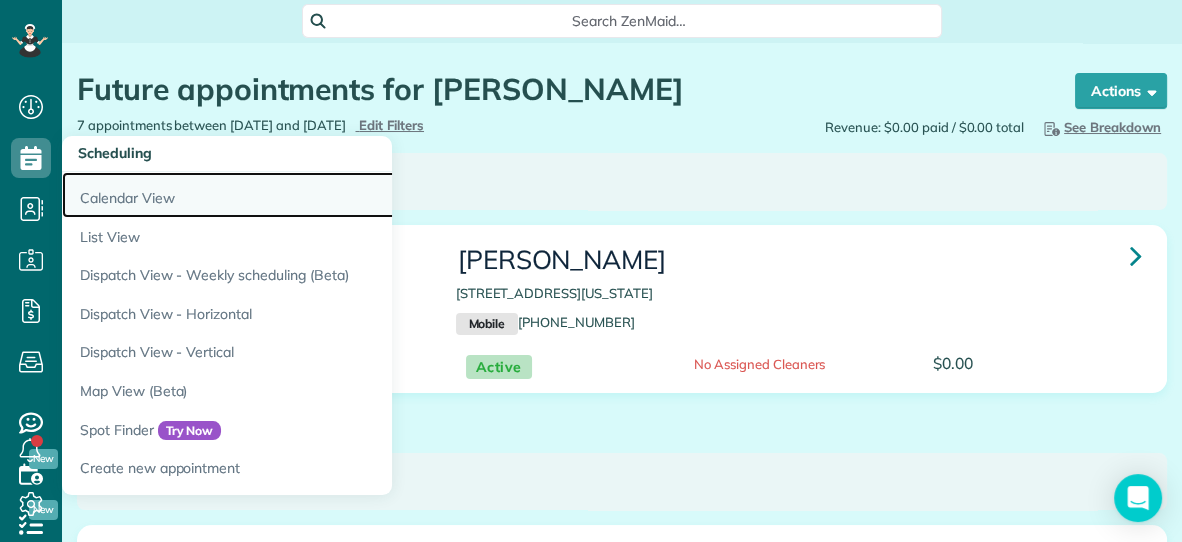 click on "Calendar View" at bounding box center (312, 195) 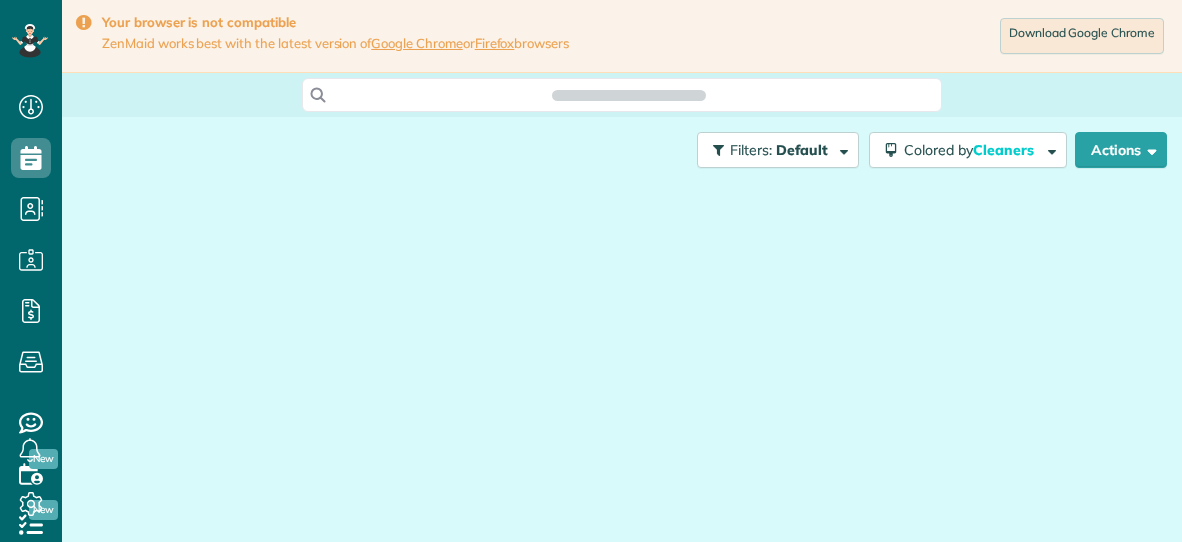 scroll, scrollTop: 0, scrollLeft: 0, axis: both 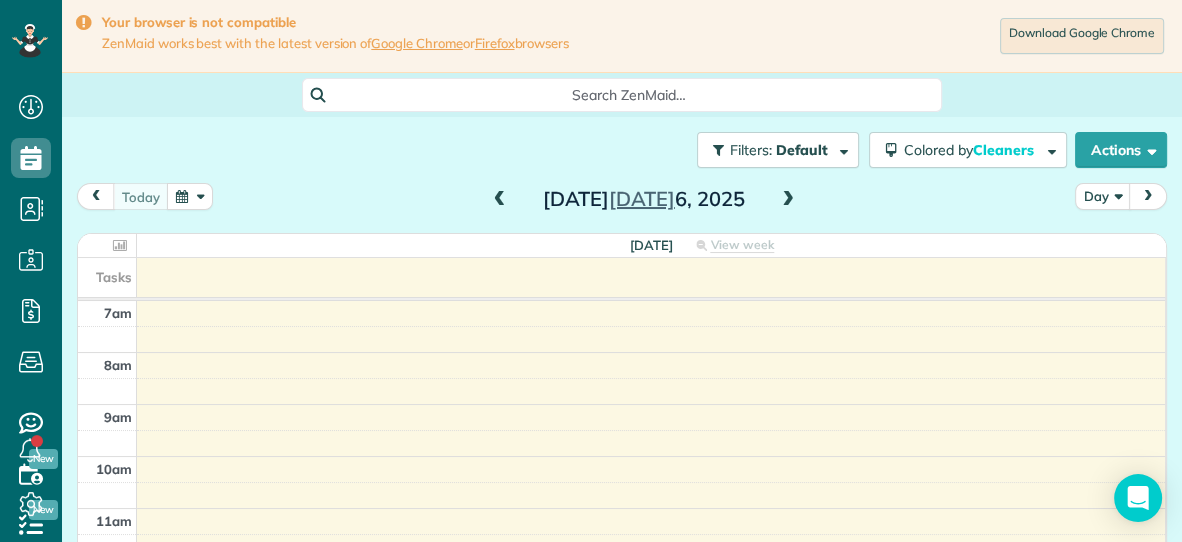 click at bounding box center (788, 200) 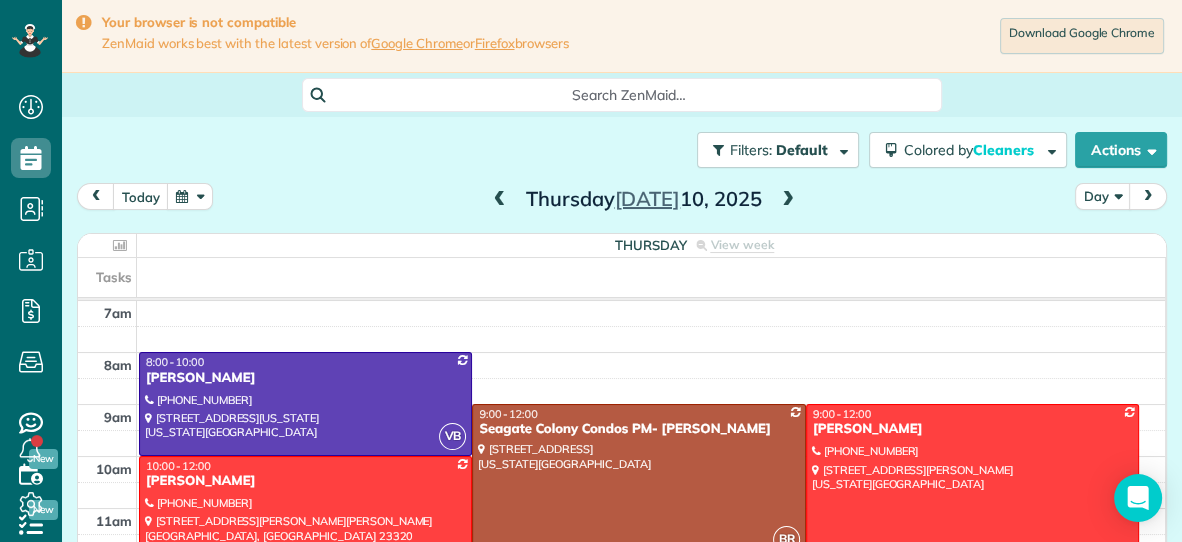 click at bounding box center (190, 196) 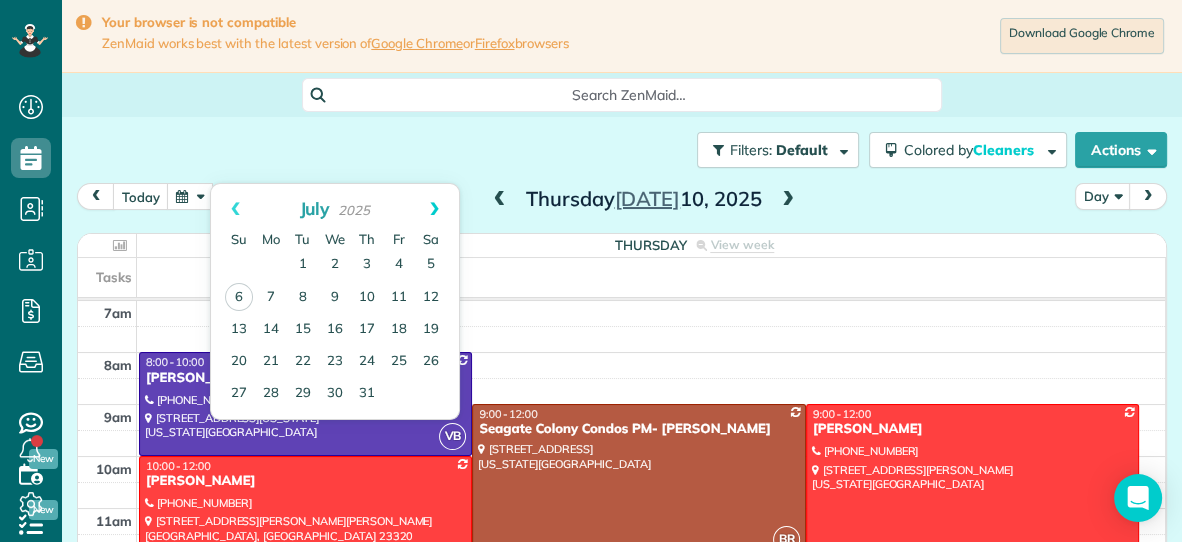 click on "Next" at bounding box center (434, 209) 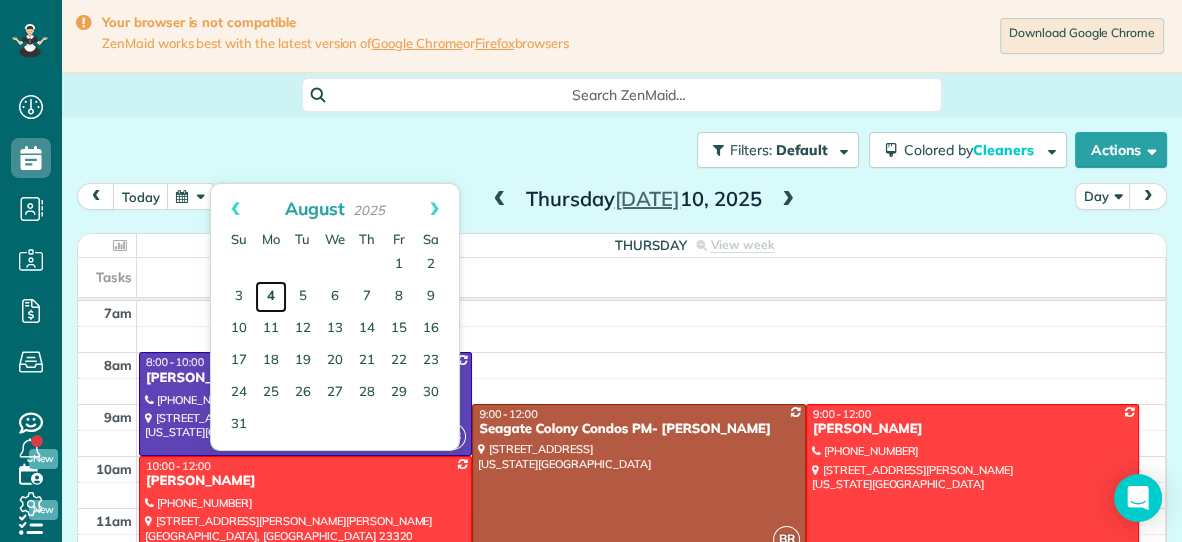 click on "4" at bounding box center (271, 297) 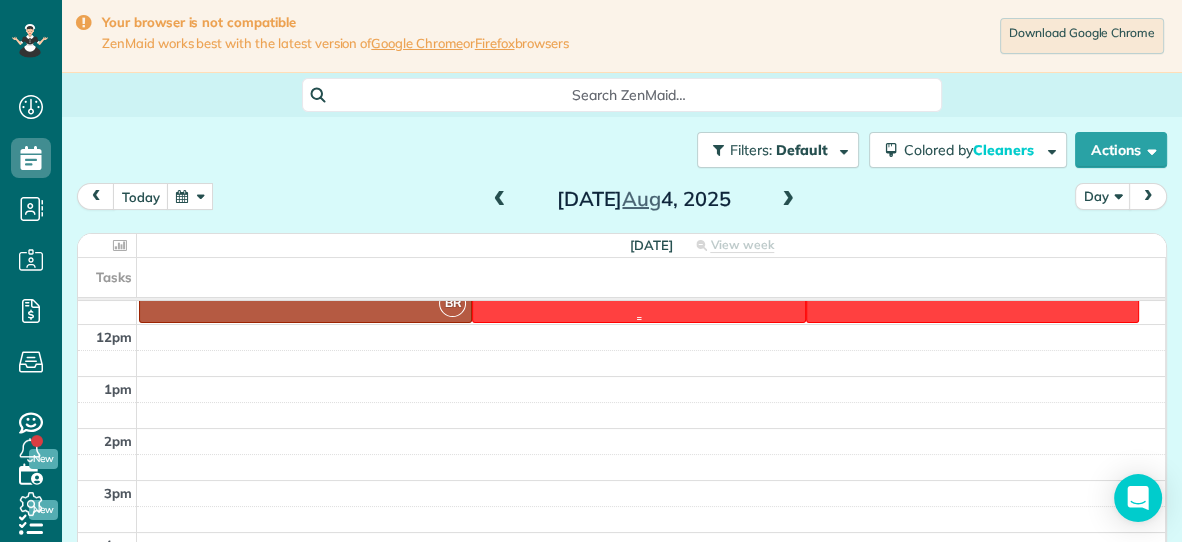 scroll, scrollTop: 237, scrollLeft: 0, axis: vertical 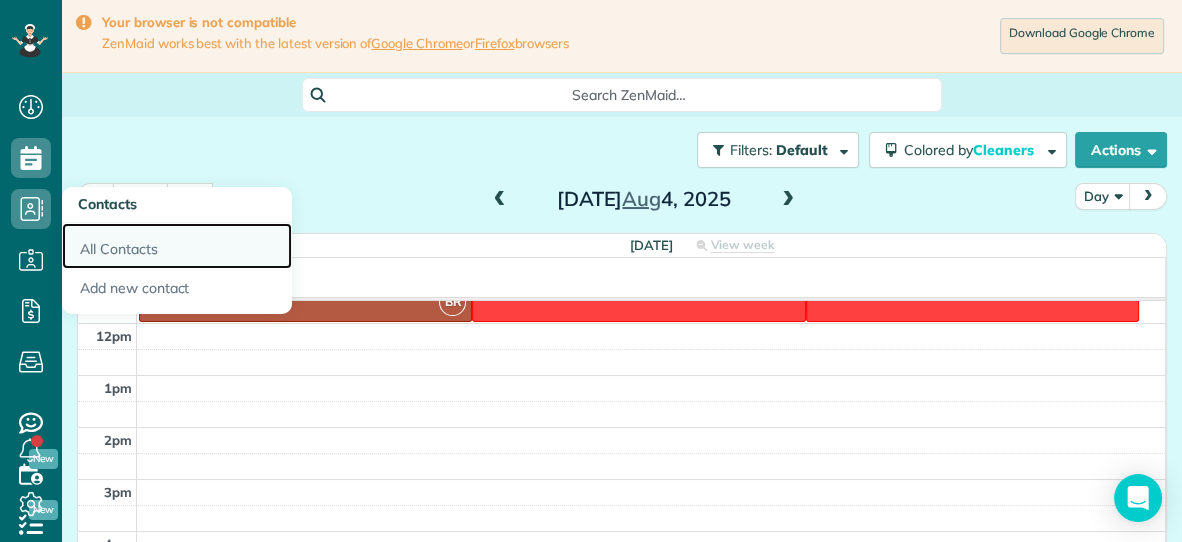 click on "All Contacts" at bounding box center [177, 246] 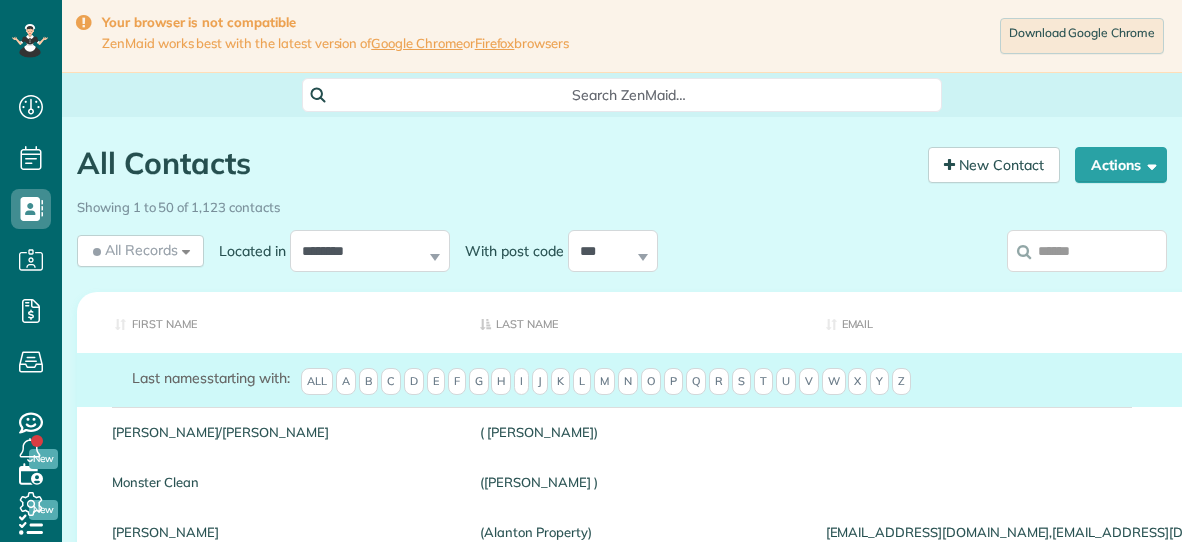 click at bounding box center [1087, 251] 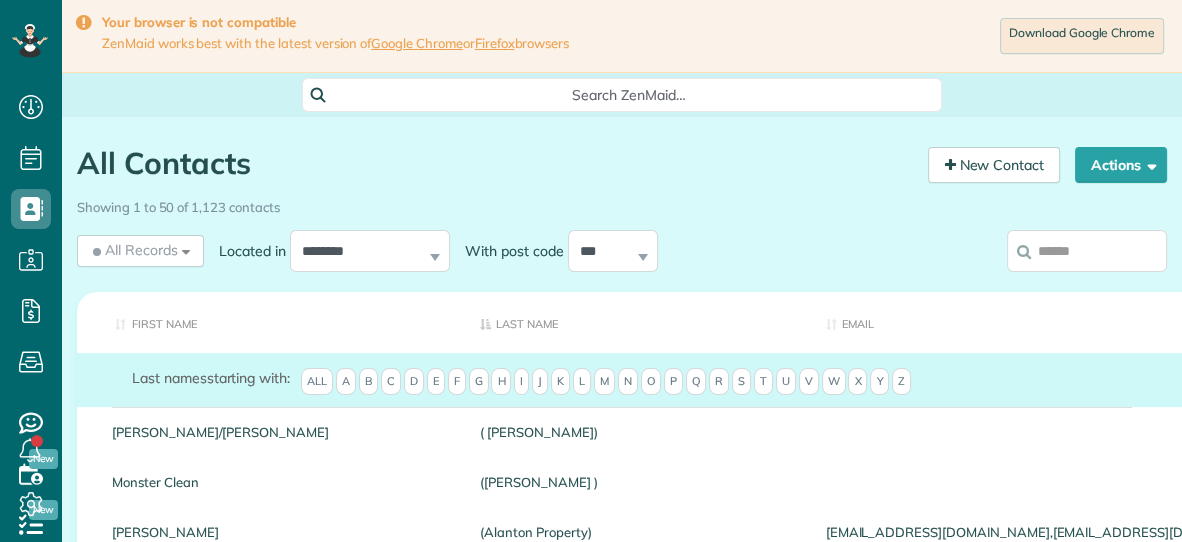 scroll, scrollTop: 541, scrollLeft: 61, axis: both 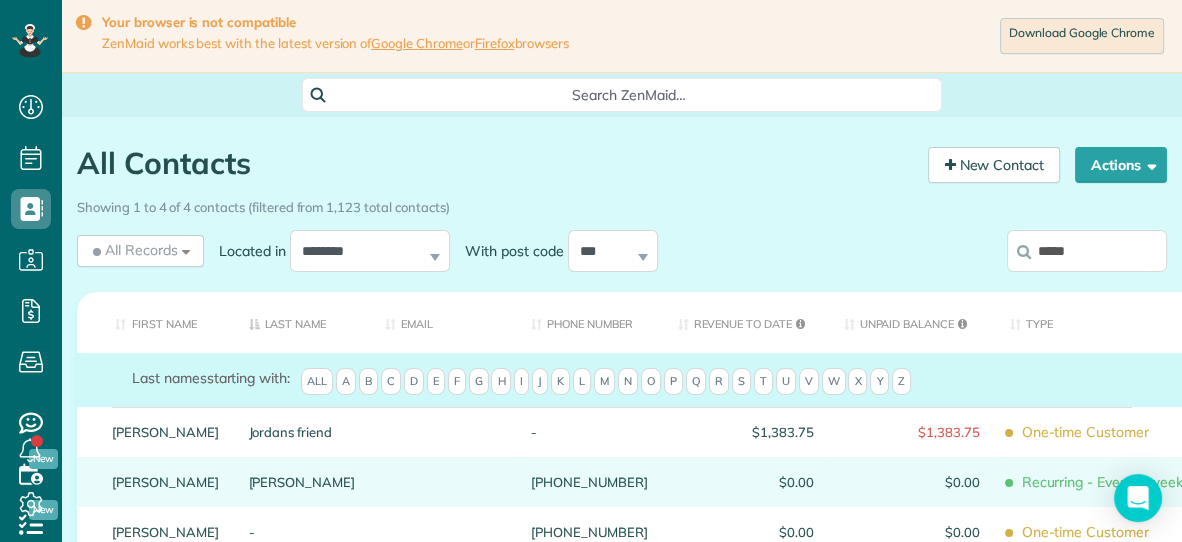 type on "*****" 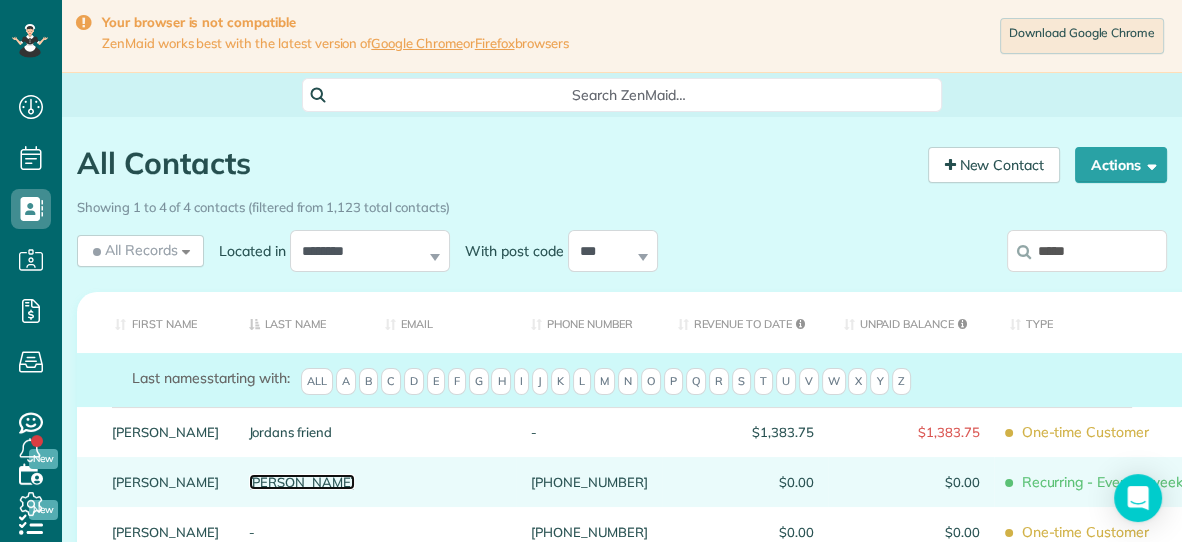 click on "Sanchez" at bounding box center (302, 482) 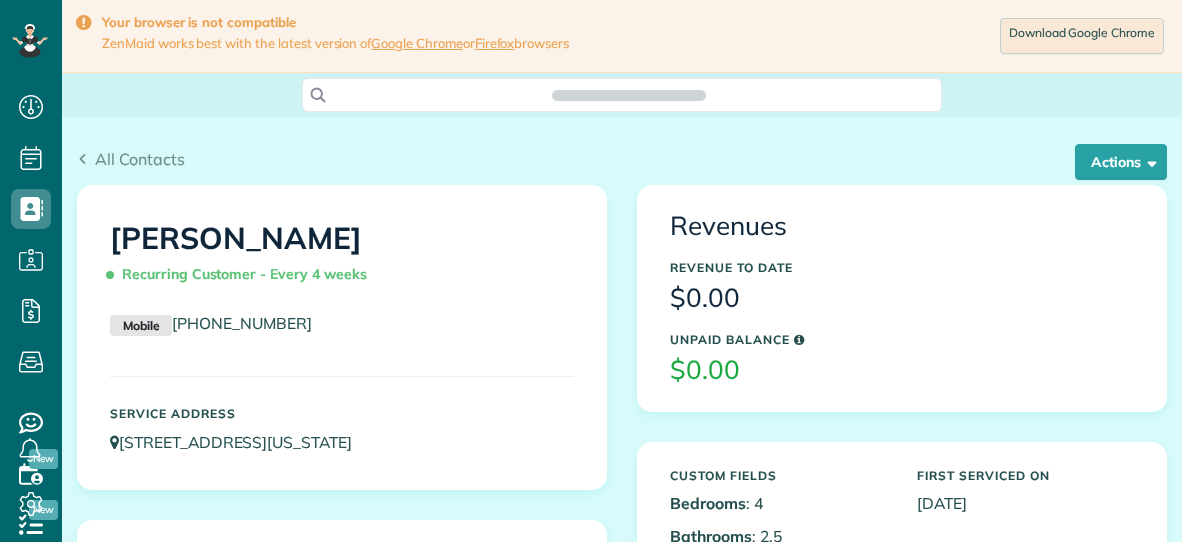 scroll, scrollTop: 0, scrollLeft: 0, axis: both 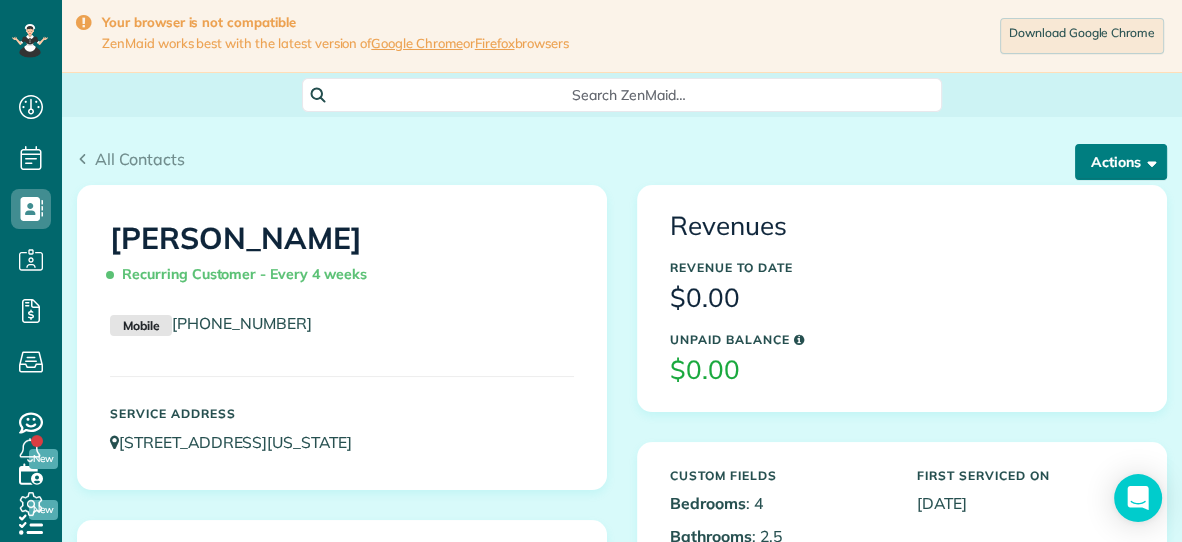 click on "Actions" at bounding box center (1121, 162) 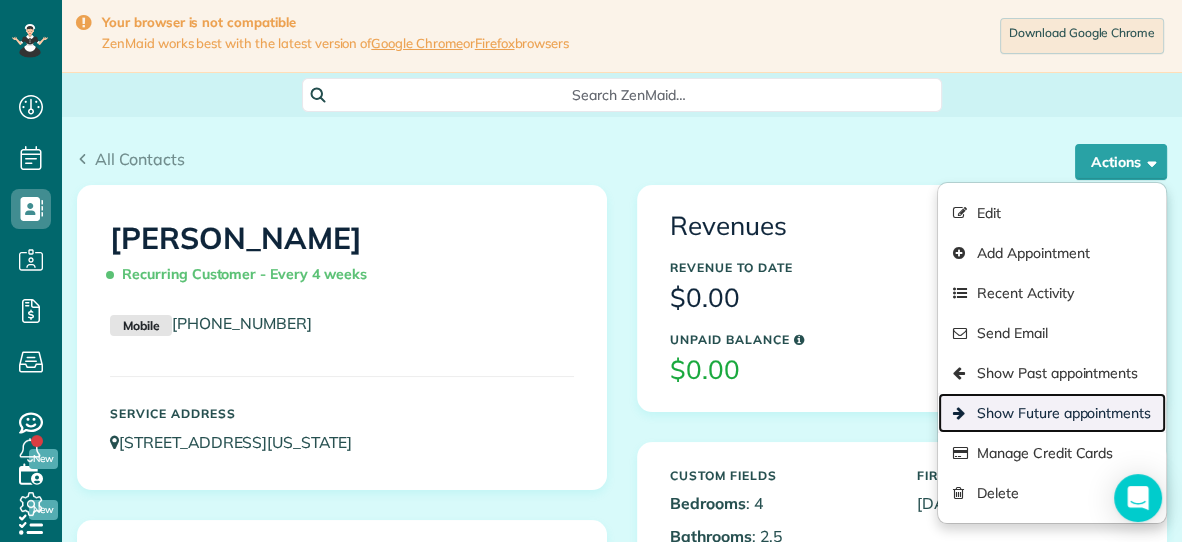 click on "Show Future appointments" at bounding box center (1052, 413) 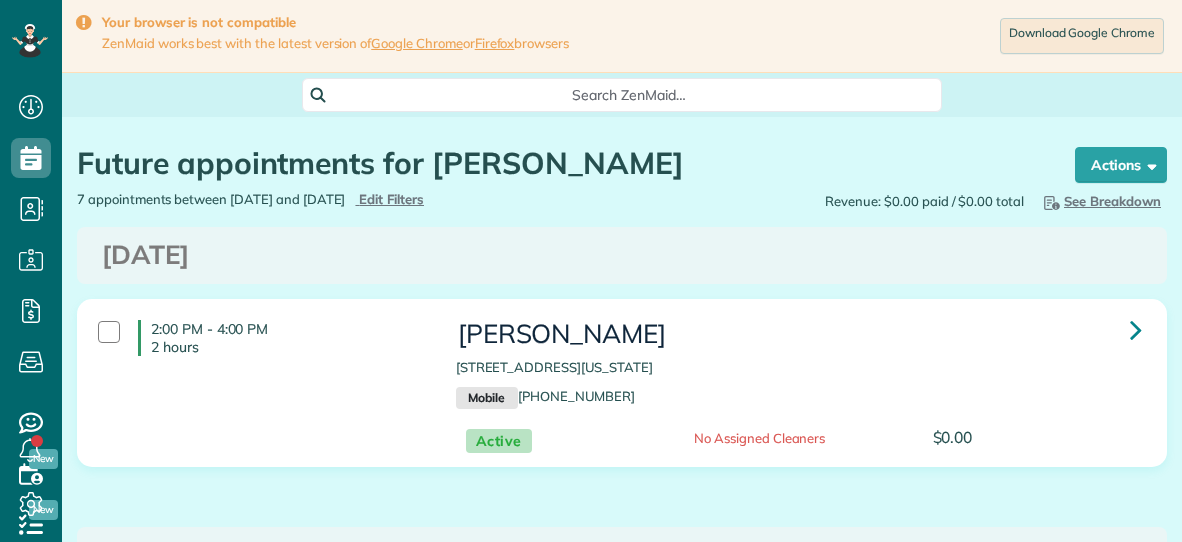 scroll, scrollTop: 0, scrollLeft: 0, axis: both 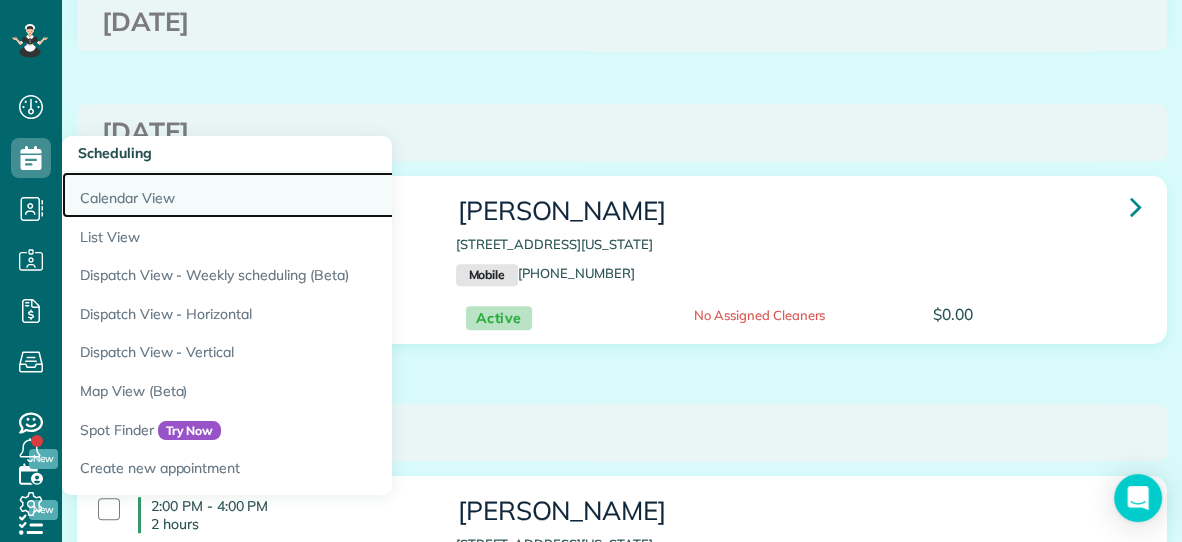click on "Calendar View" at bounding box center (312, 195) 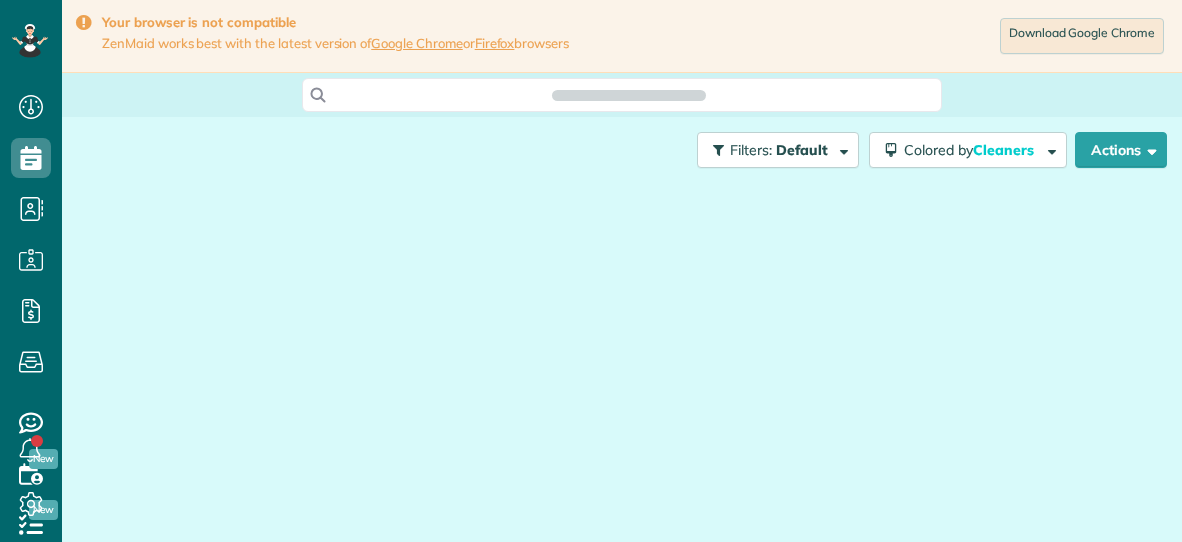 scroll, scrollTop: 0, scrollLeft: 0, axis: both 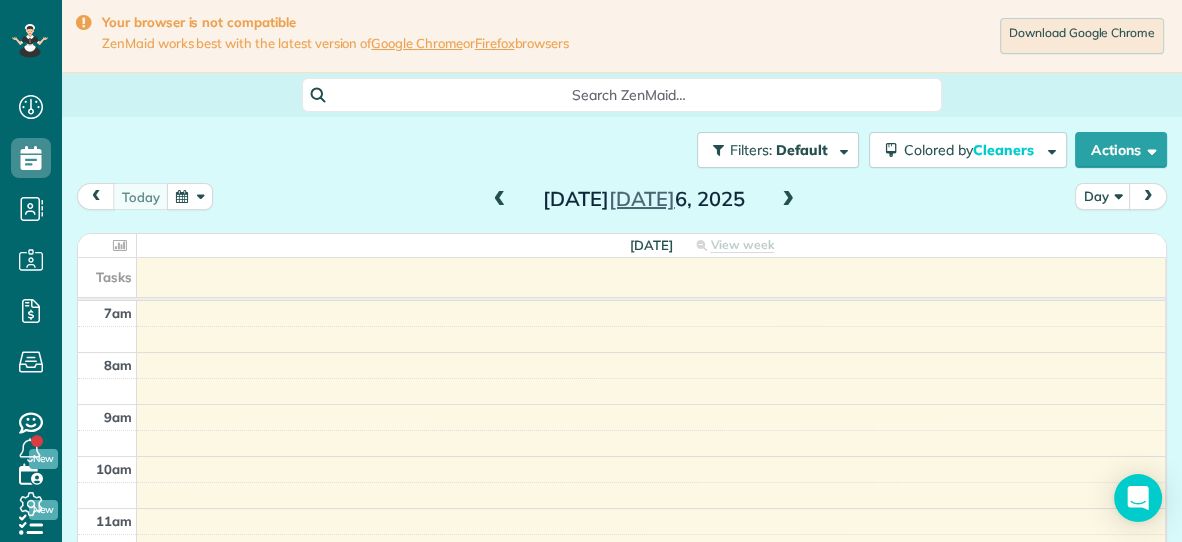 click at bounding box center [190, 196] 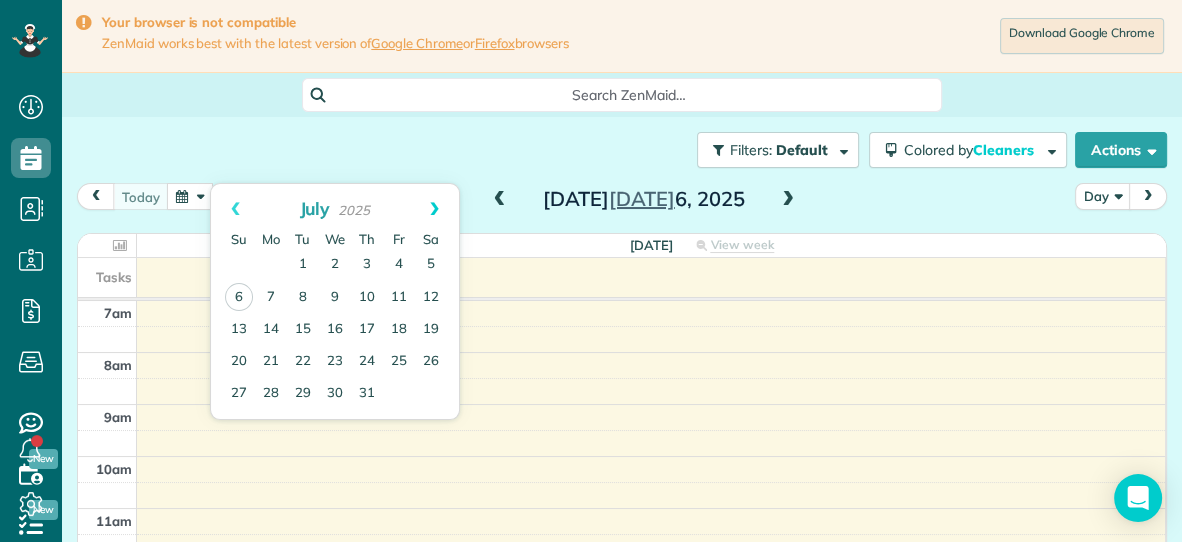 click on "Next" at bounding box center (434, 209) 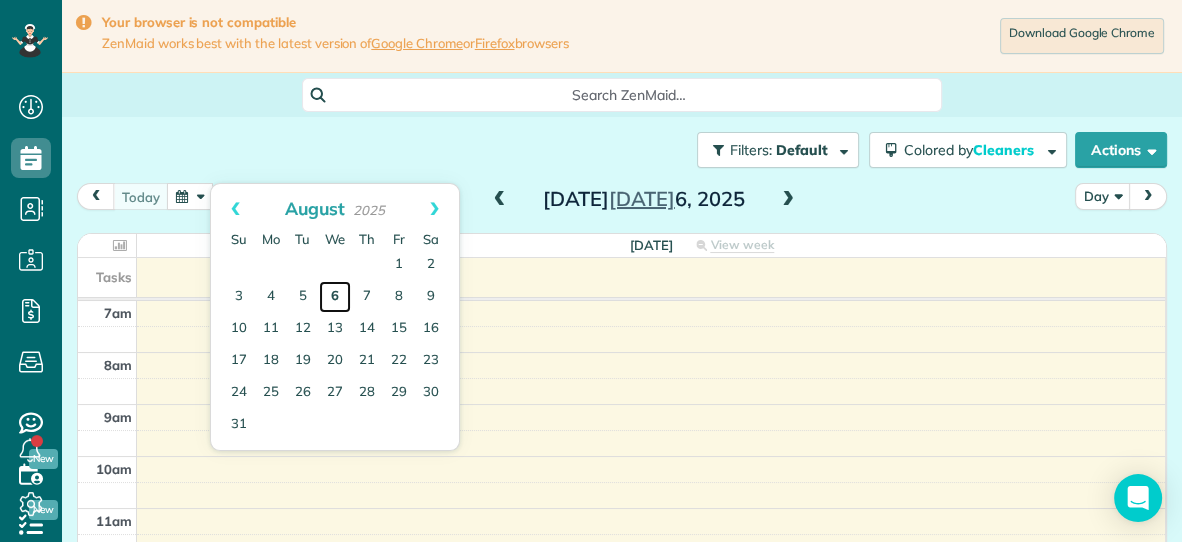 click on "6" at bounding box center (335, 297) 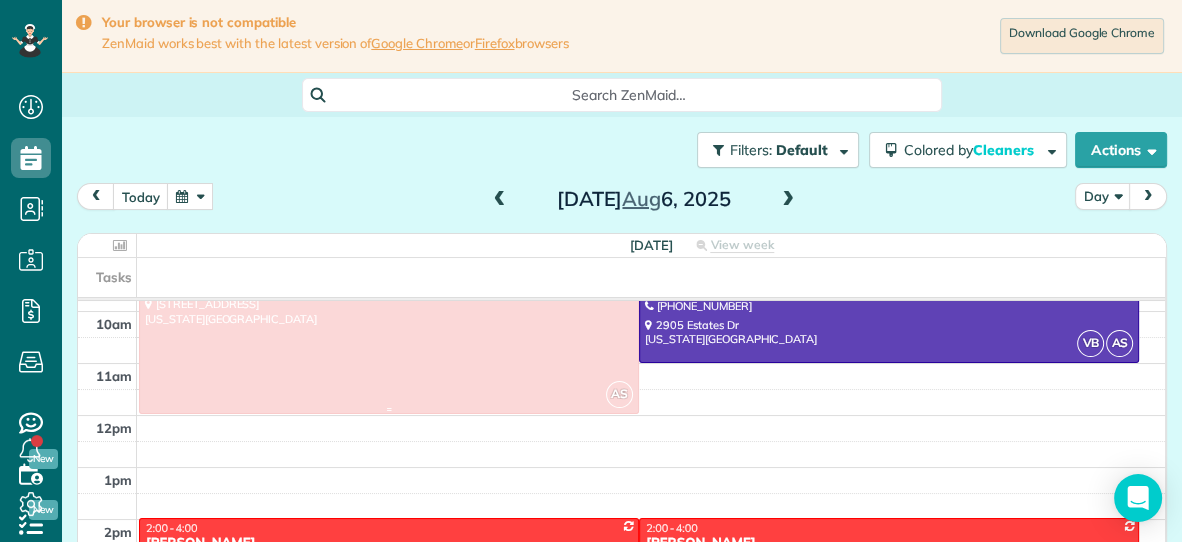 scroll, scrollTop: 299, scrollLeft: 0, axis: vertical 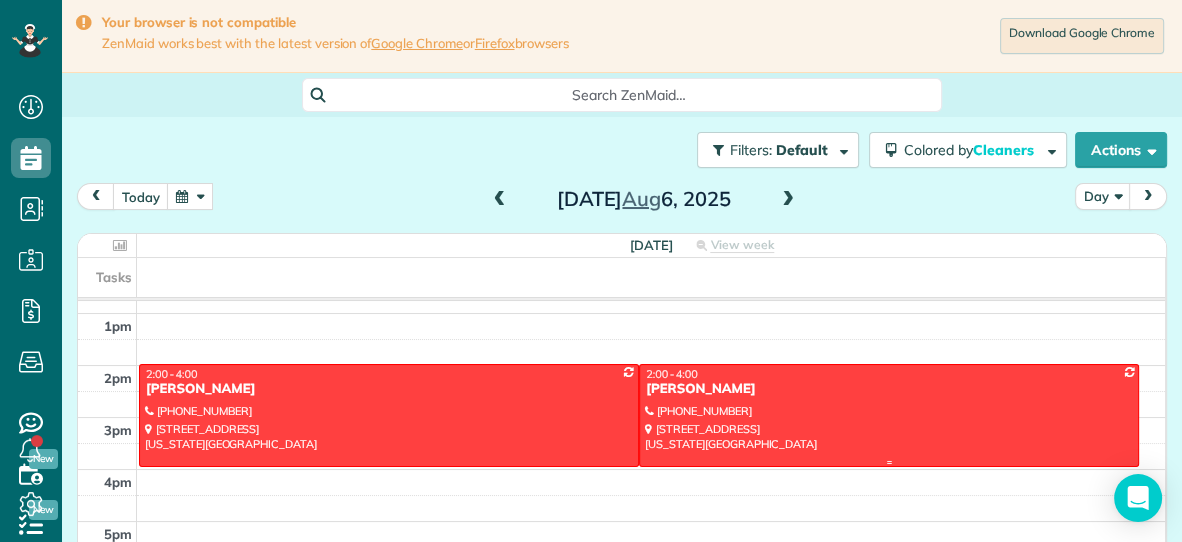 click on "Kevin Sanchez" at bounding box center [889, 389] 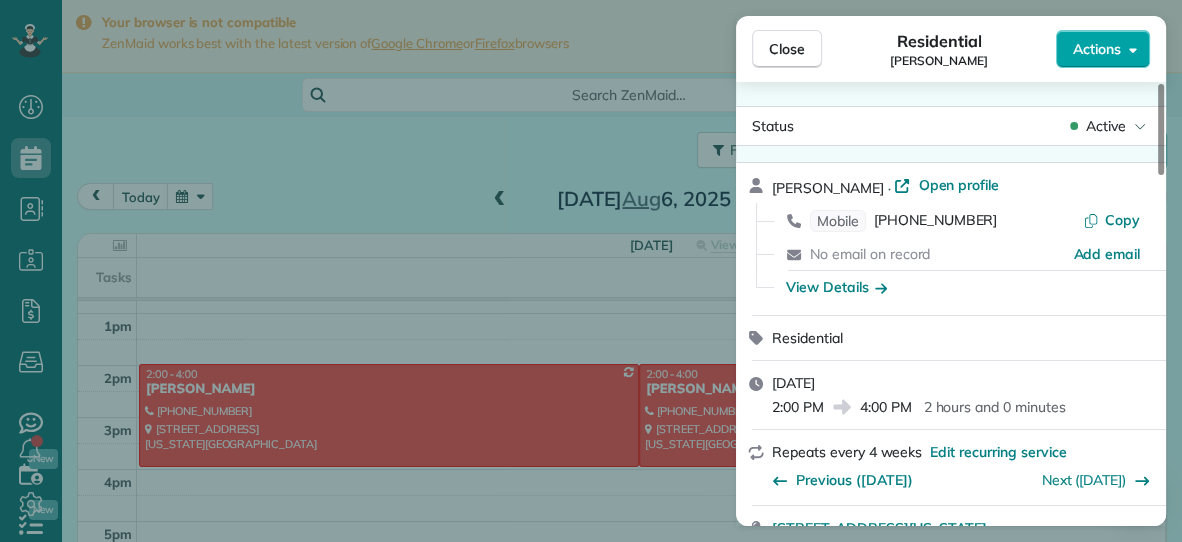 click on "Actions" at bounding box center [1097, 49] 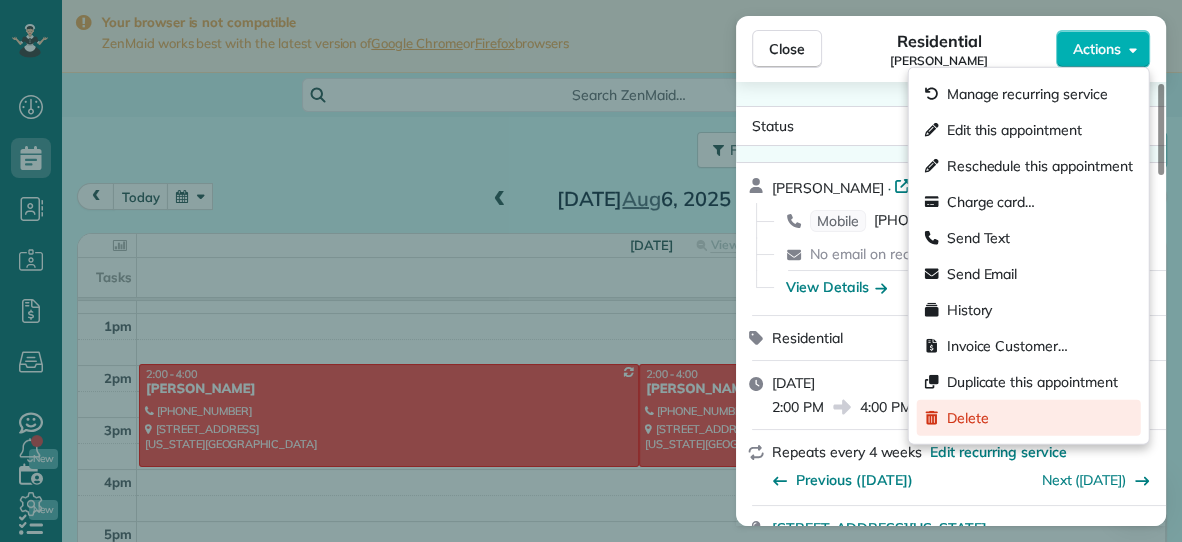 click on "Delete" at bounding box center (968, 418) 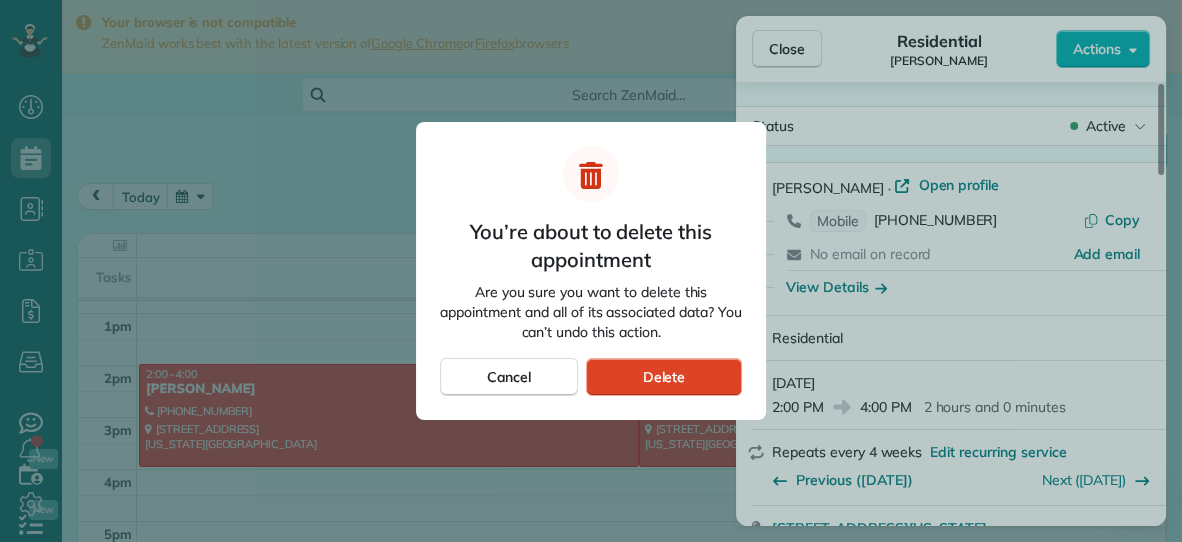 click on "Delete" at bounding box center (664, 377) 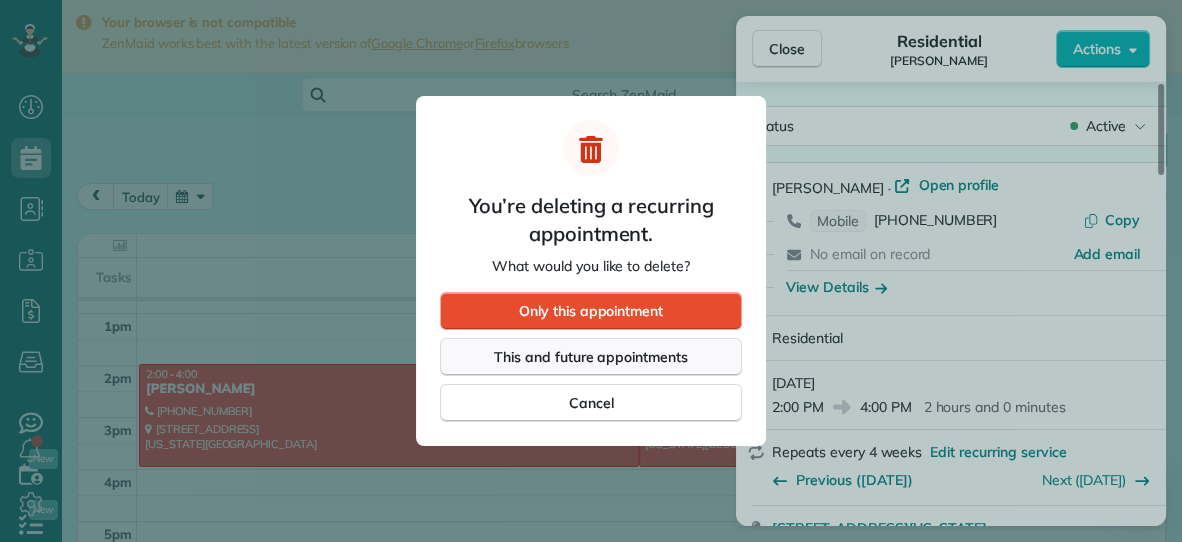 click on "This and future appointments" at bounding box center [591, 357] 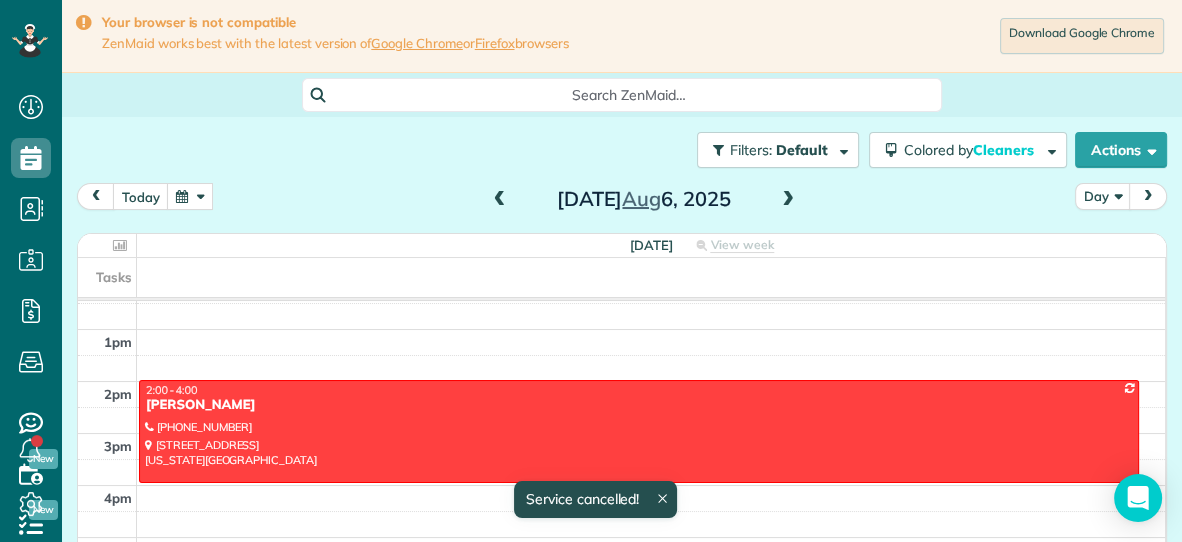 scroll, scrollTop: 279, scrollLeft: 0, axis: vertical 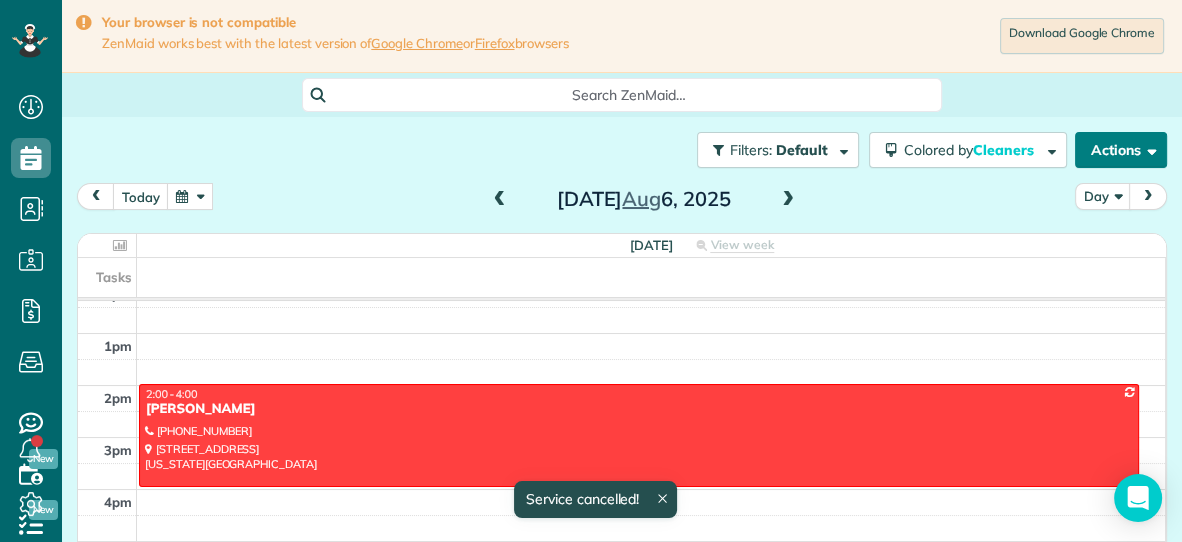 click on "Actions" at bounding box center [1121, 150] 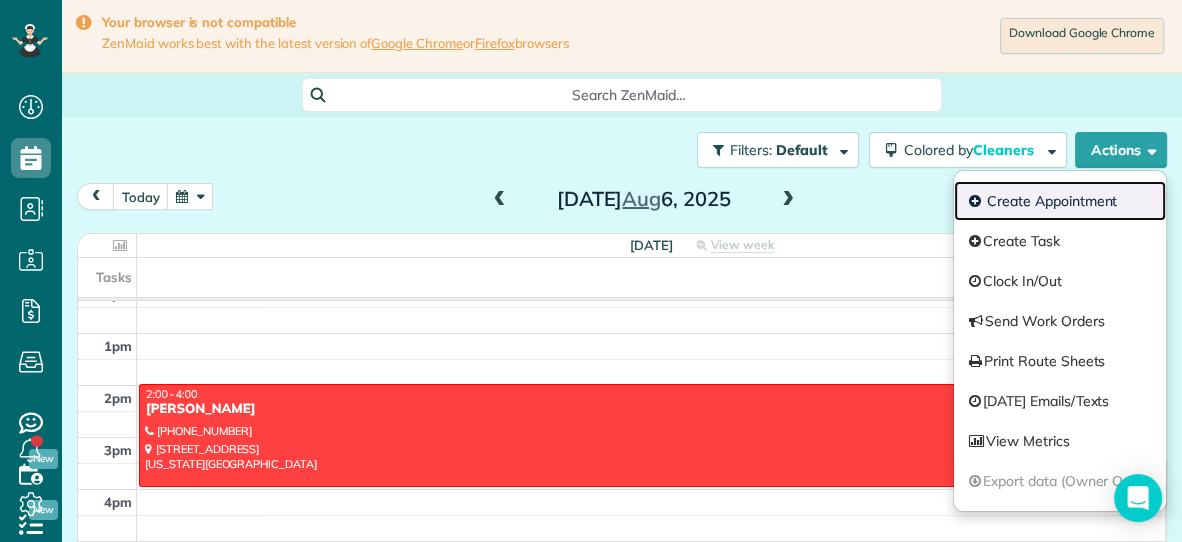 click on "Create Appointment" at bounding box center [1060, 201] 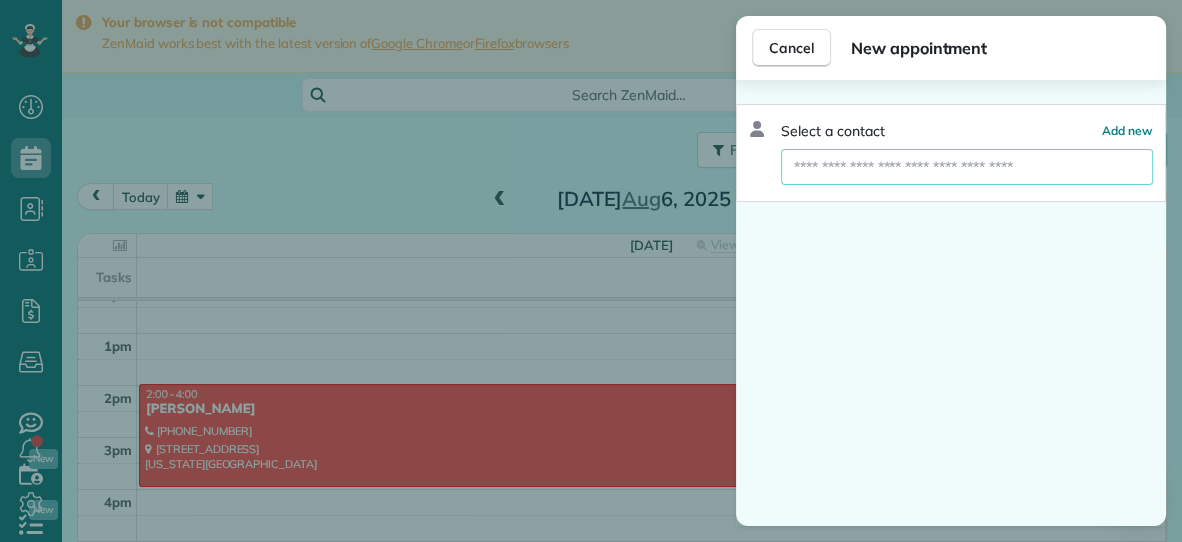 click at bounding box center [967, 167] 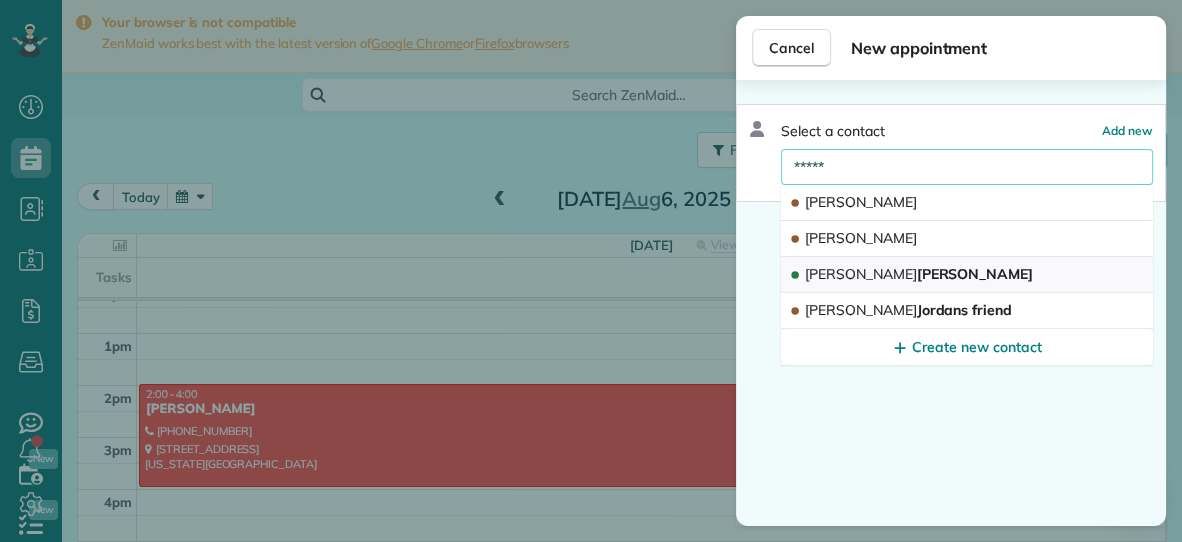 type on "*****" 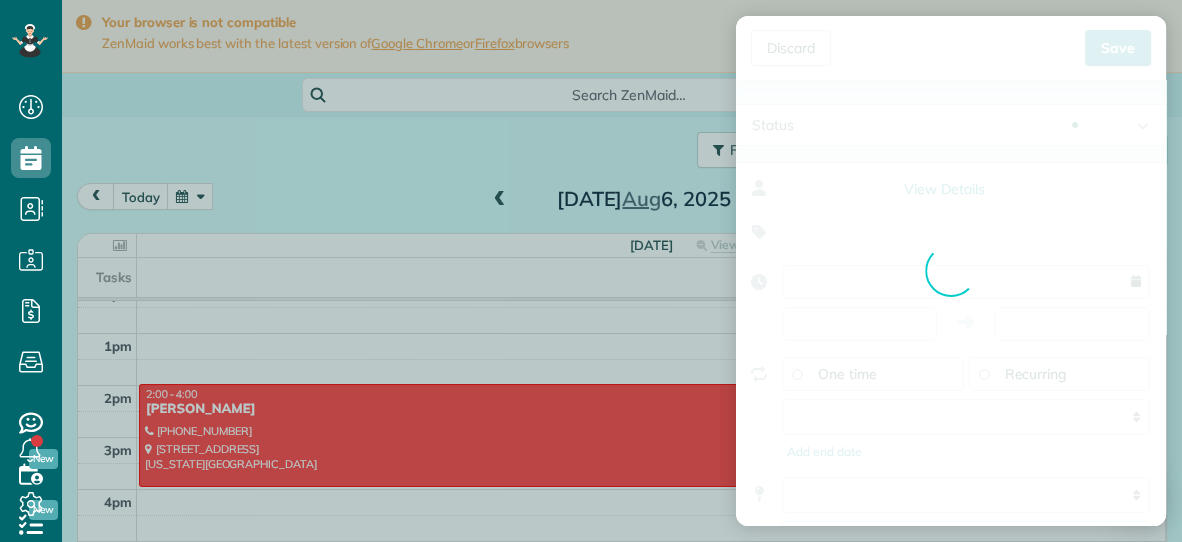 type on "**********" 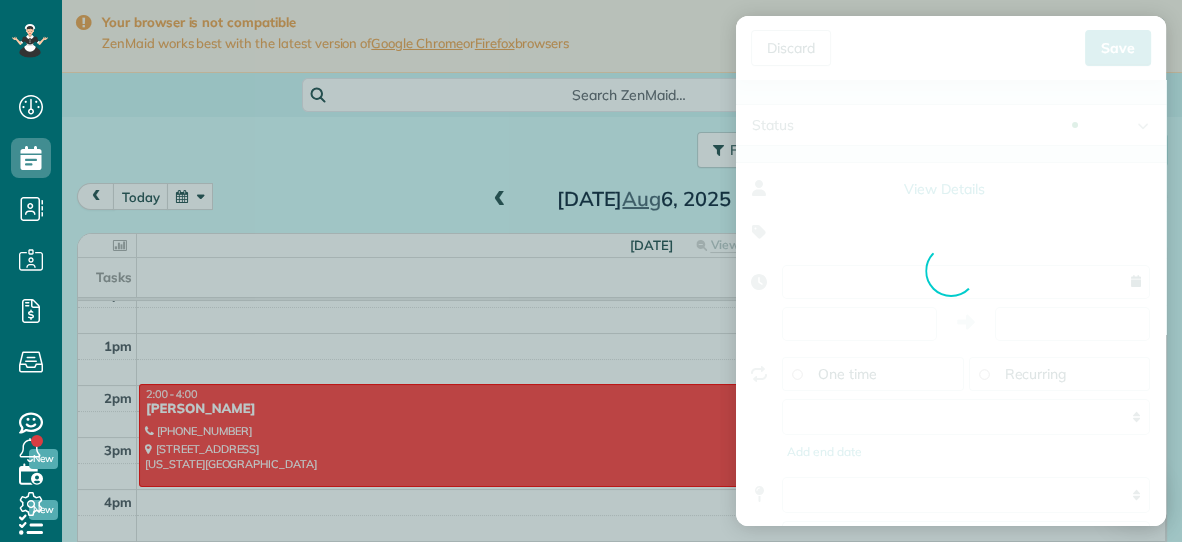 type on "*****" 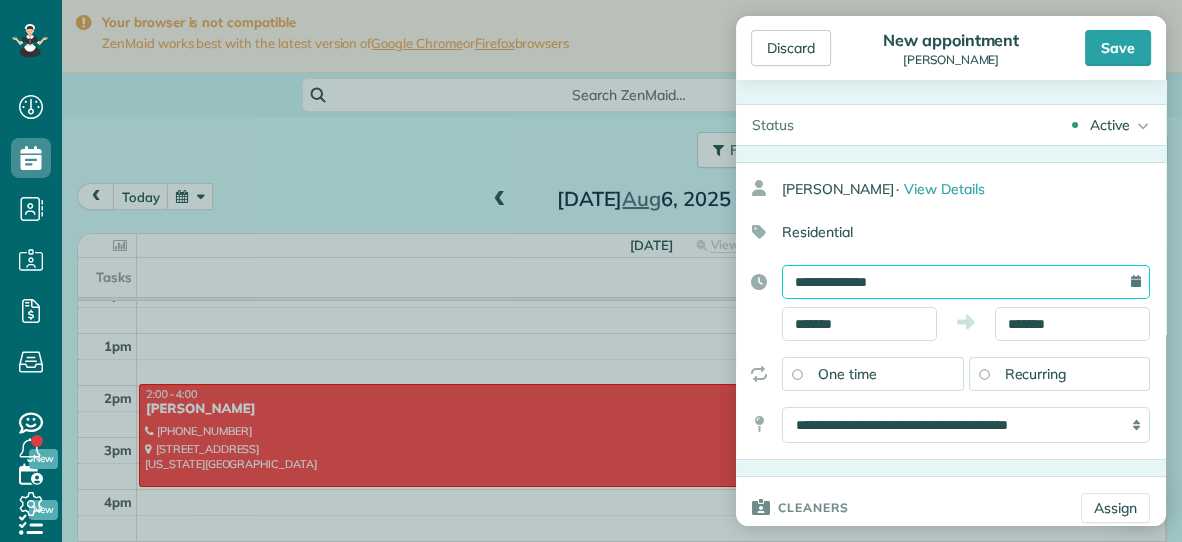 click on "**********" at bounding box center (966, 282) 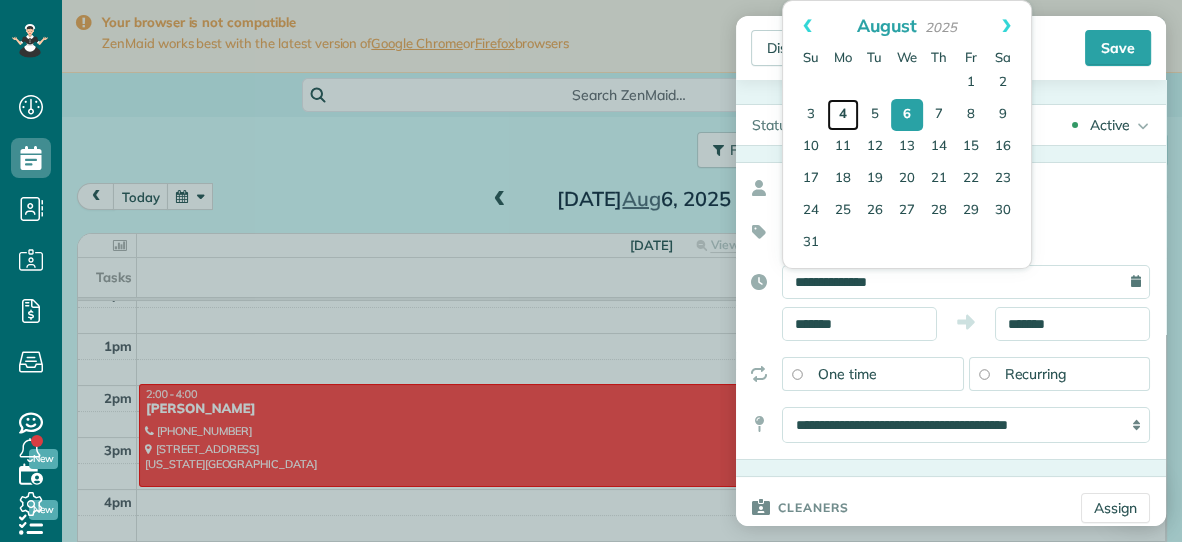 click on "4" at bounding box center (843, 115) 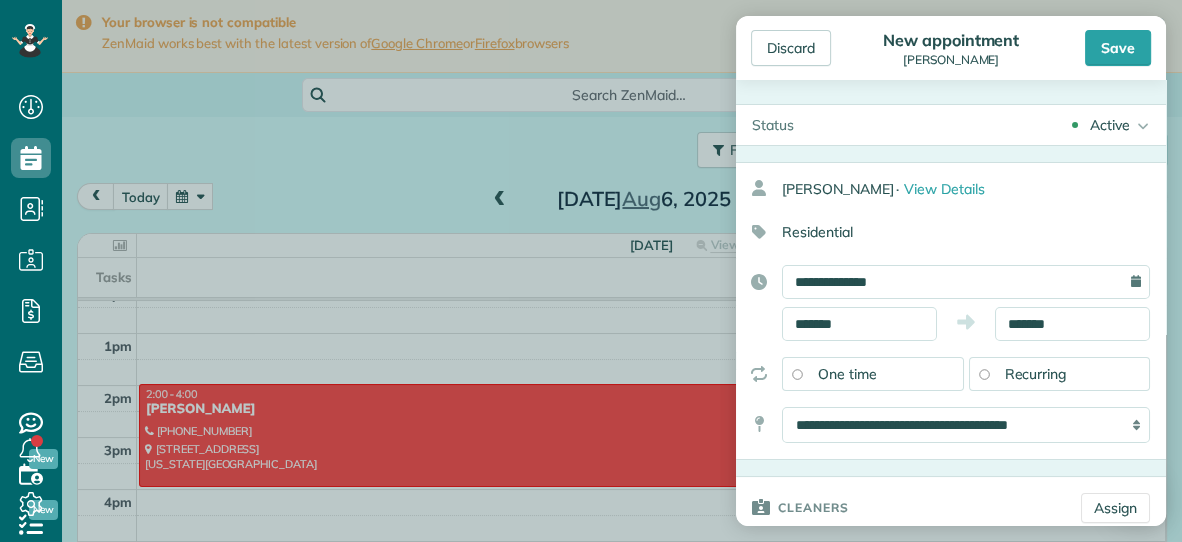 click on "Recurring" at bounding box center [1036, 374] 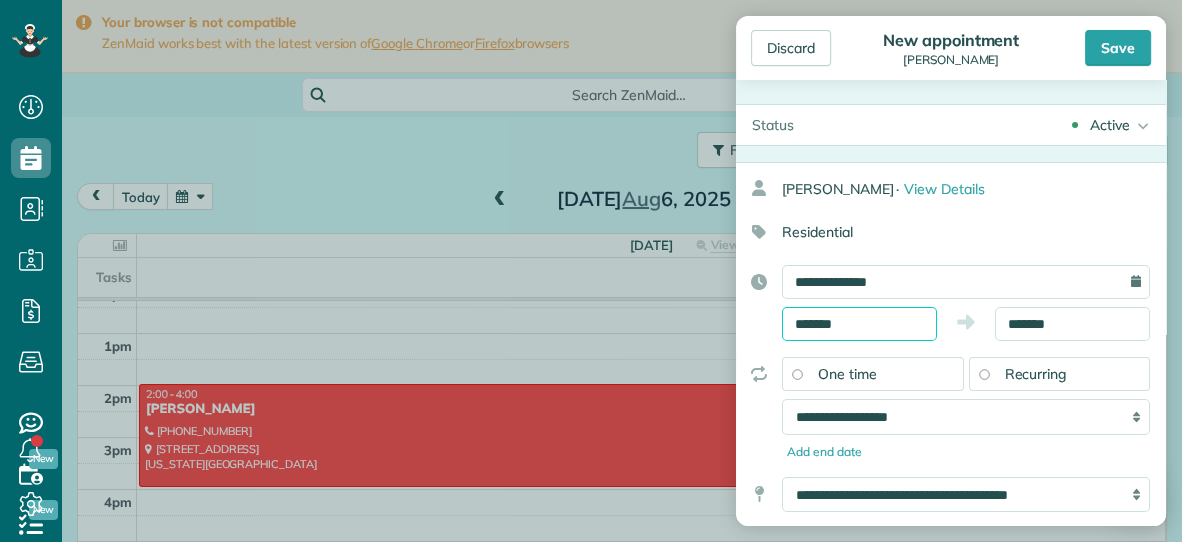 click on "*******" at bounding box center (859, 324) 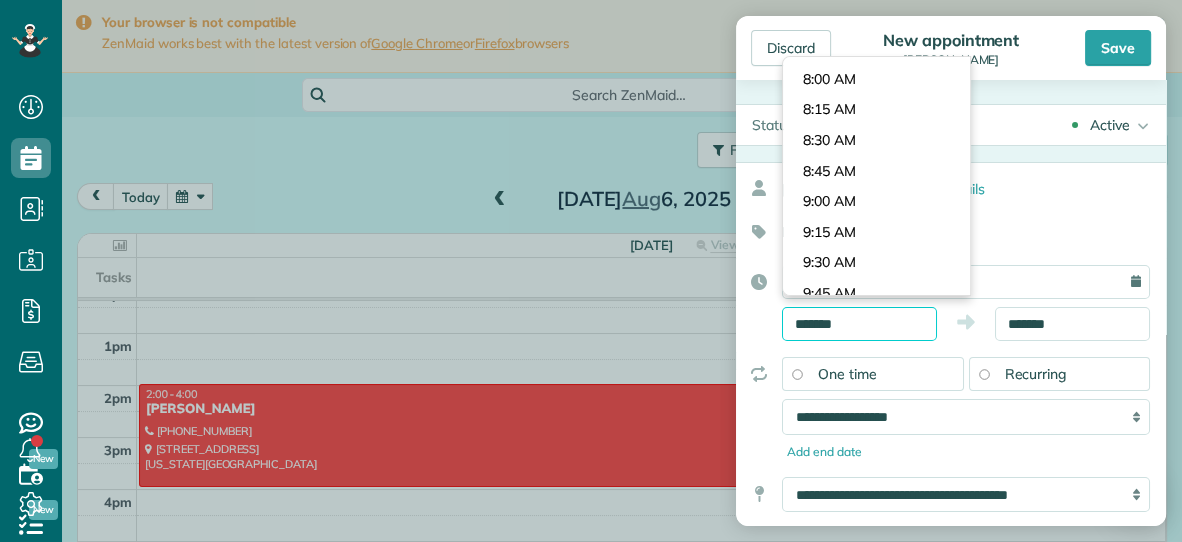 scroll, scrollTop: 930, scrollLeft: 0, axis: vertical 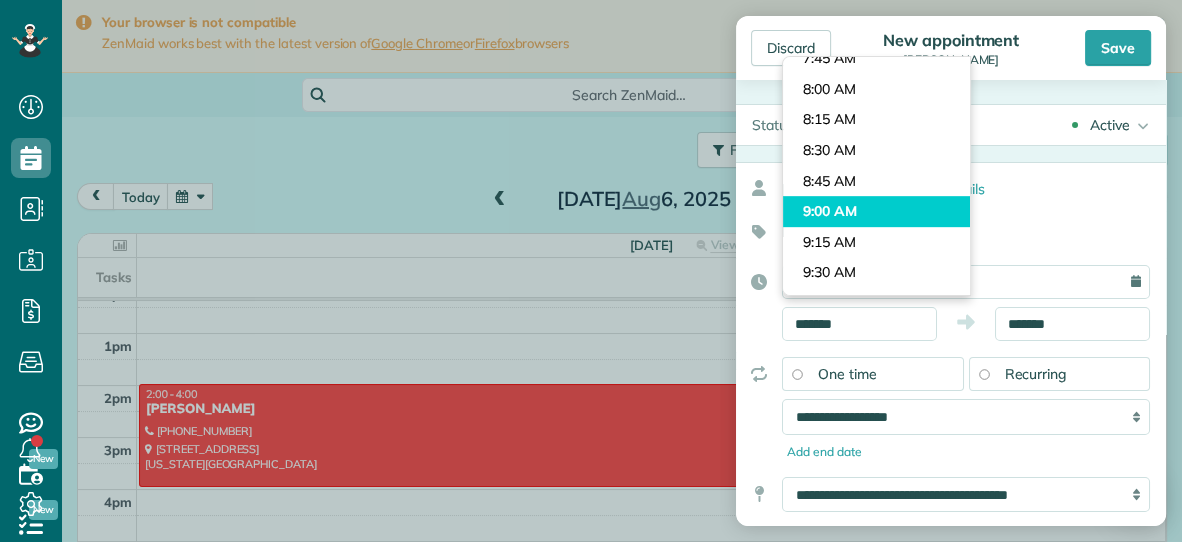 click on "Dashboard
Scheduling
Calendar View
List View
Dispatch View - Weekly scheduling (Beta)" at bounding box center (591, 271) 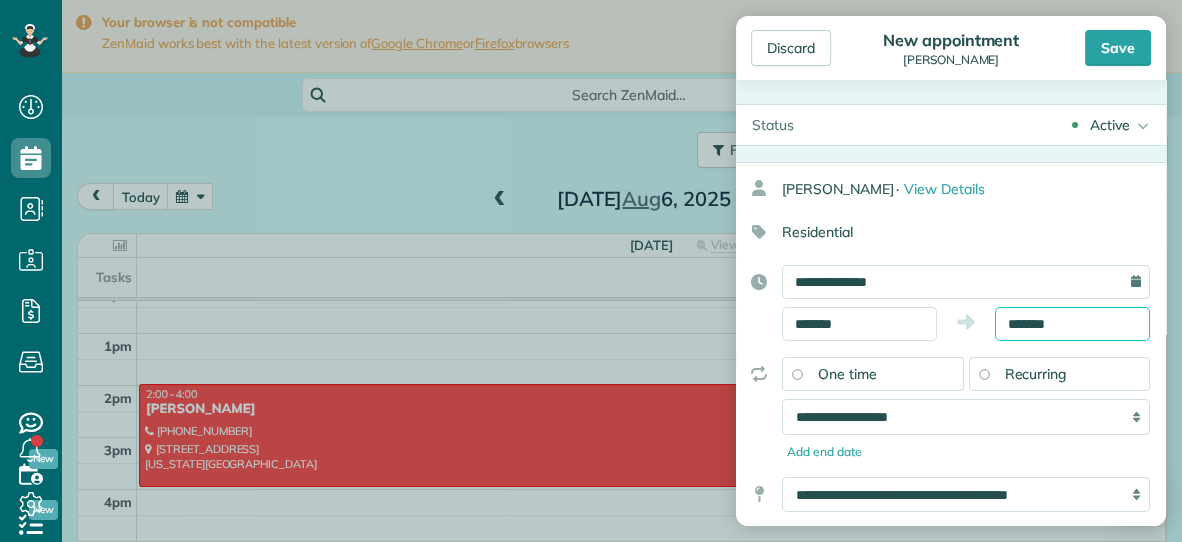 click on "*******" at bounding box center (1072, 324) 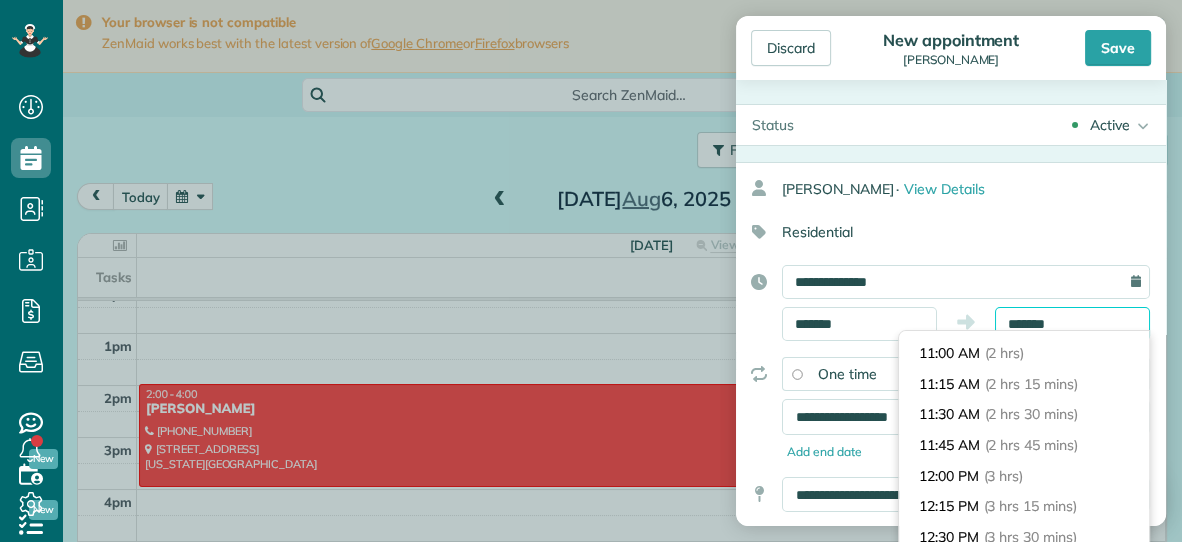 scroll, scrollTop: 230, scrollLeft: 0, axis: vertical 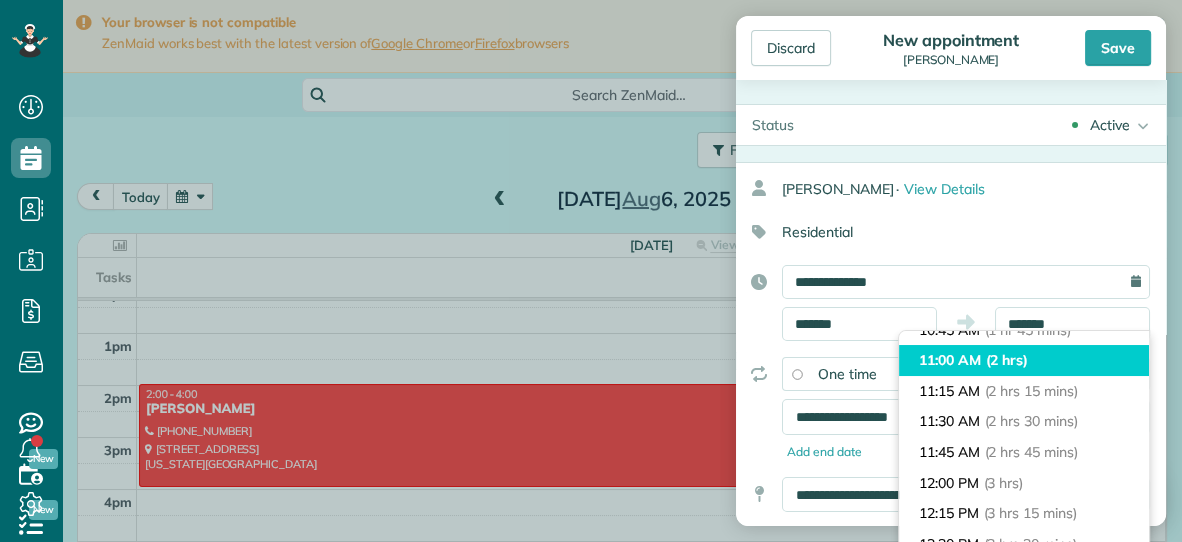 click on "11:00 AM  (2 hrs)" at bounding box center (1024, 360) 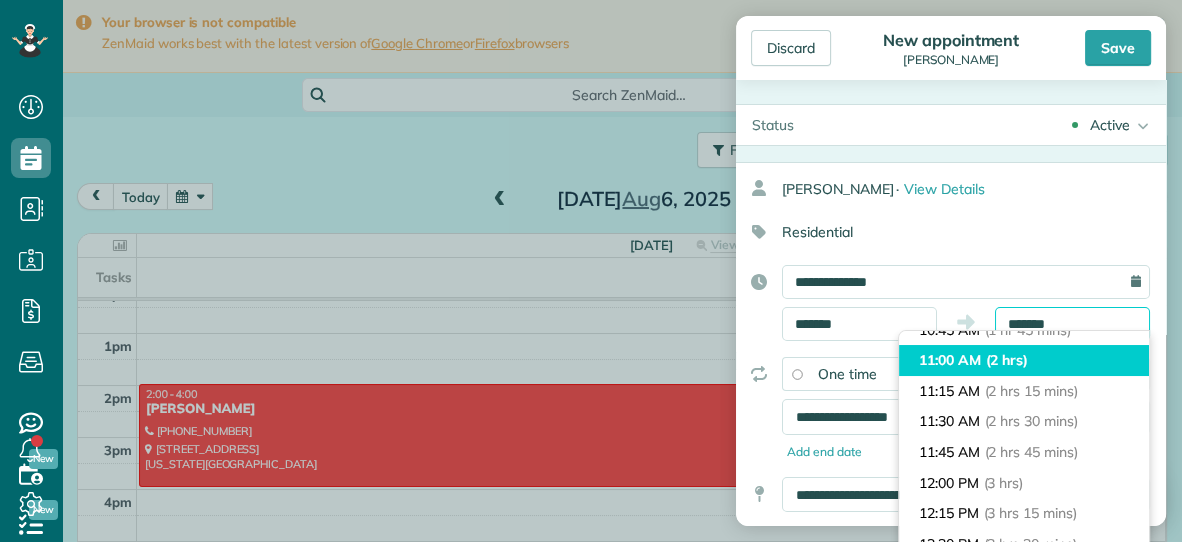 type on "********" 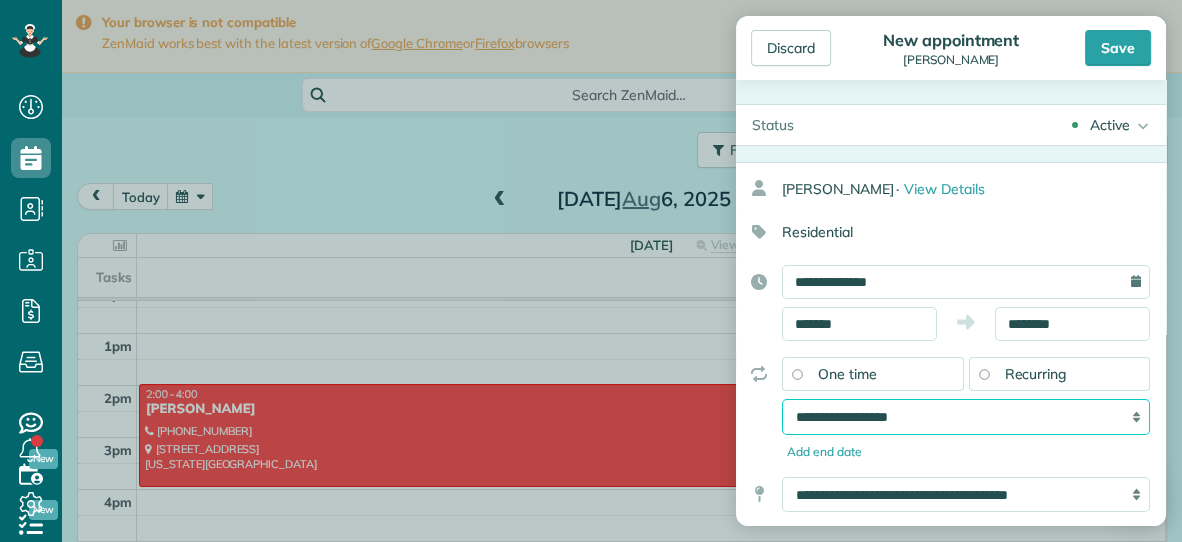 click on "**********" at bounding box center (966, 417) 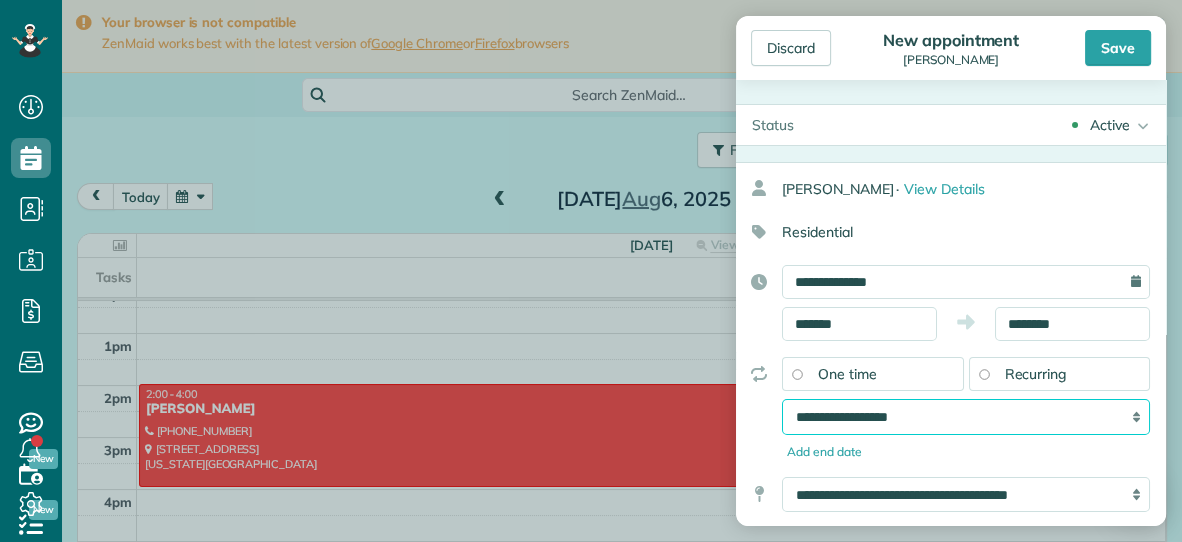 select on "**********" 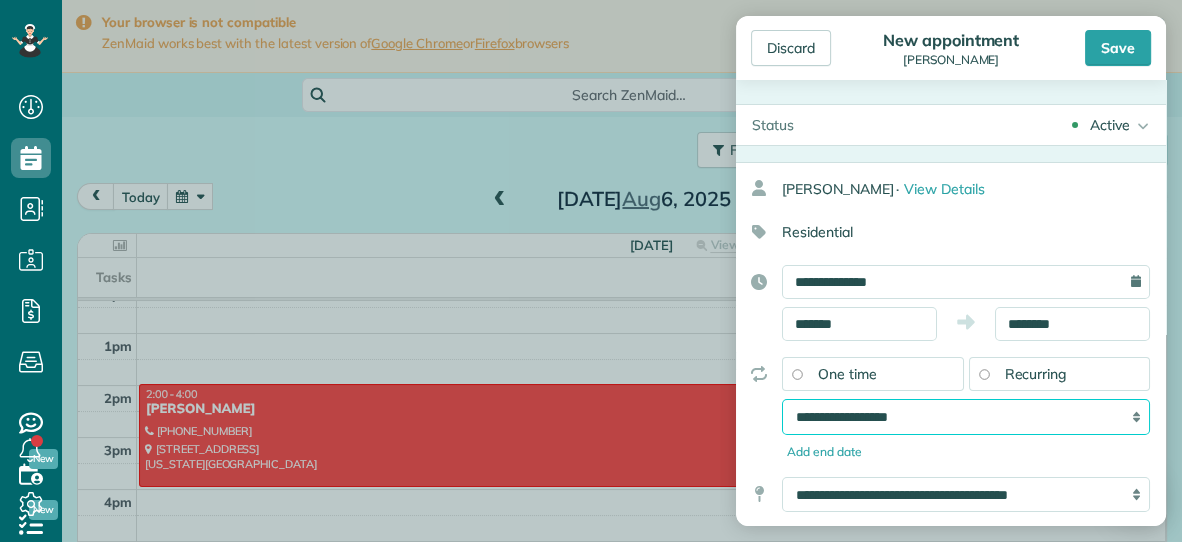 click on "**********" at bounding box center [966, 417] 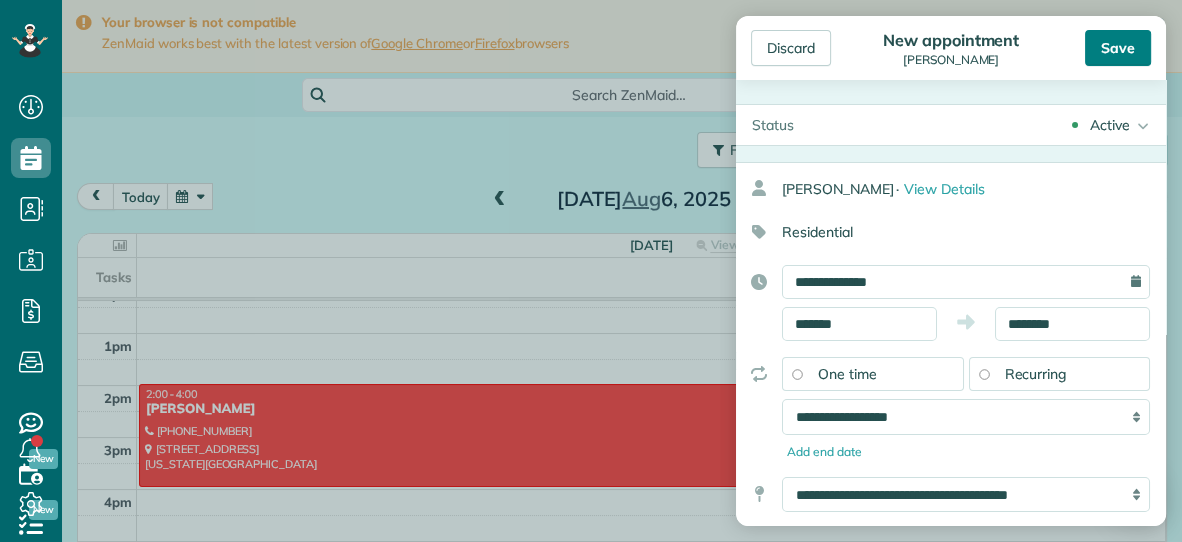 click on "Save" at bounding box center [1118, 48] 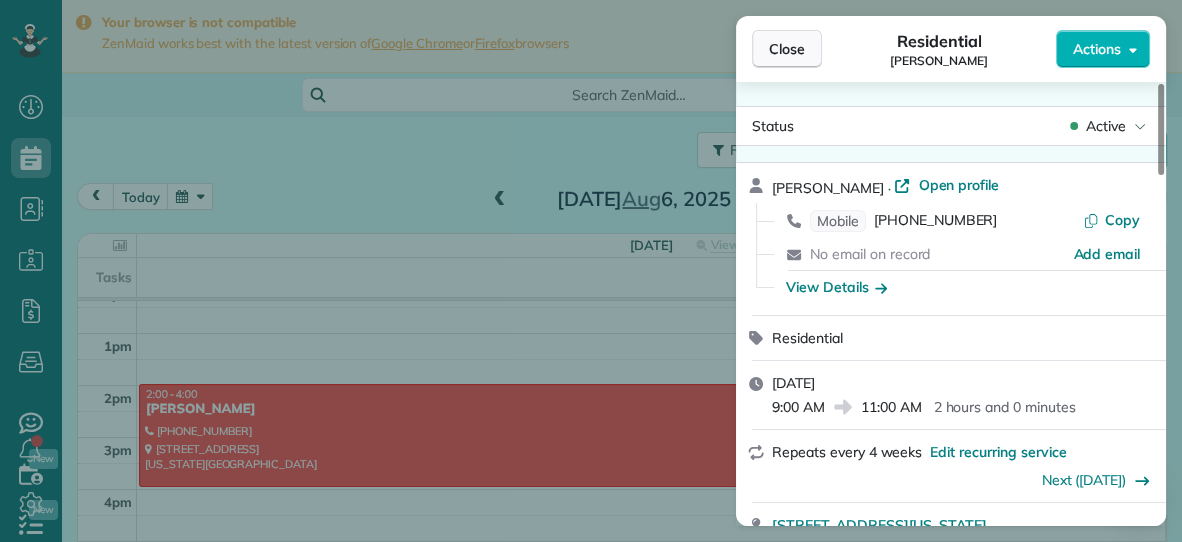 click on "Close" at bounding box center [787, 49] 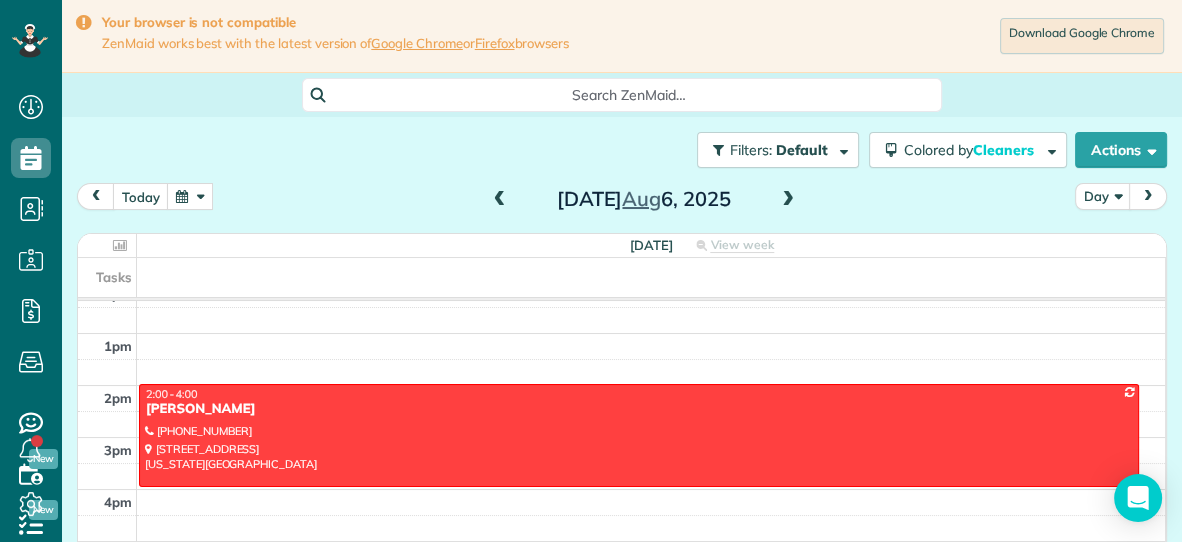 click at bounding box center [500, 200] 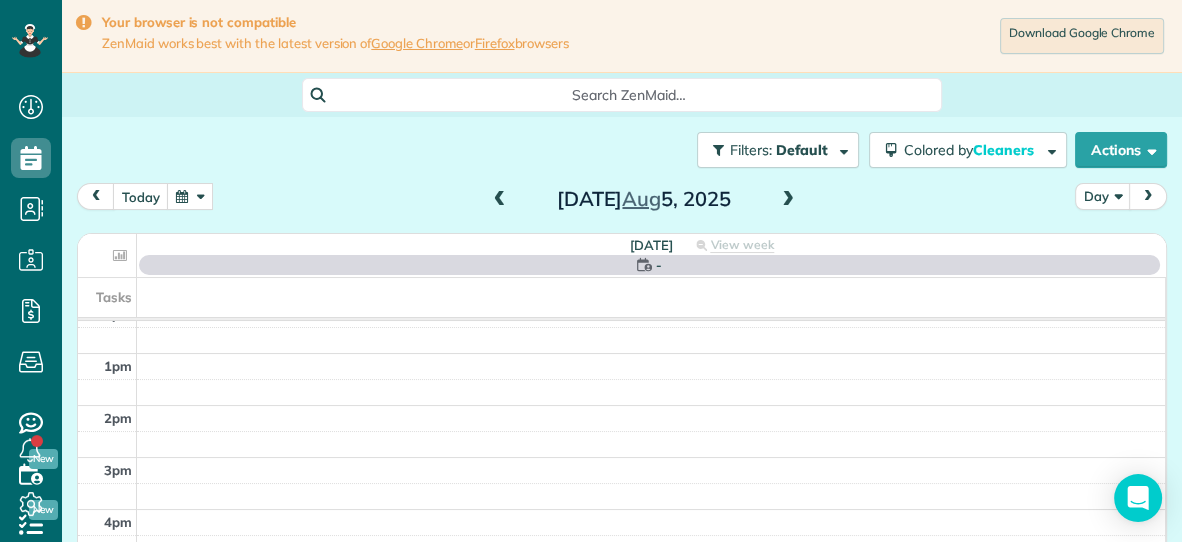 scroll, scrollTop: 0, scrollLeft: 0, axis: both 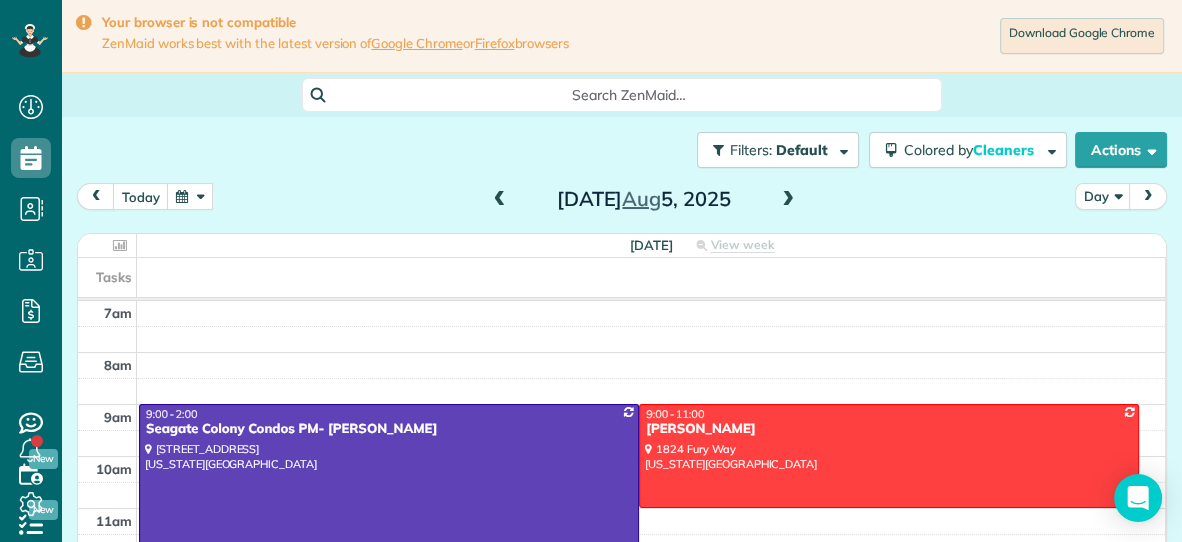 click at bounding box center [500, 200] 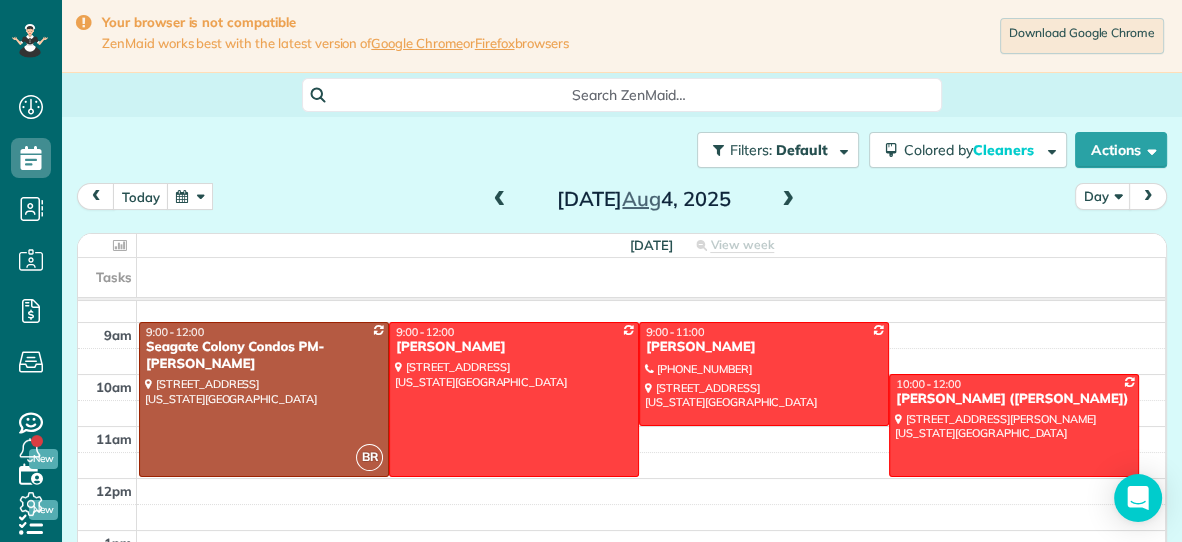 scroll, scrollTop: 59, scrollLeft: 0, axis: vertical 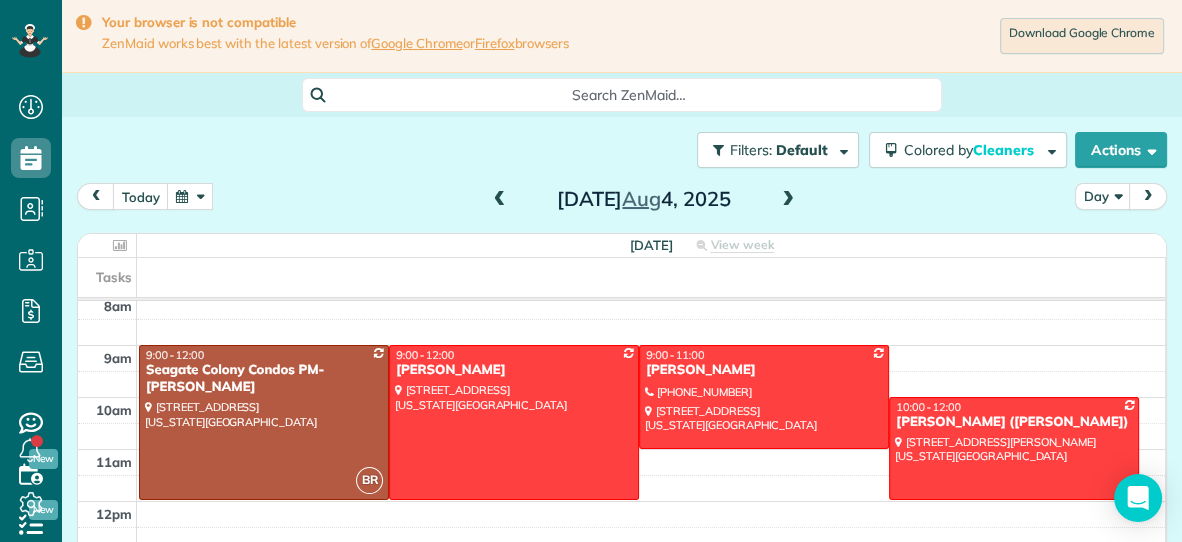 click at bounding box center [788, 200] 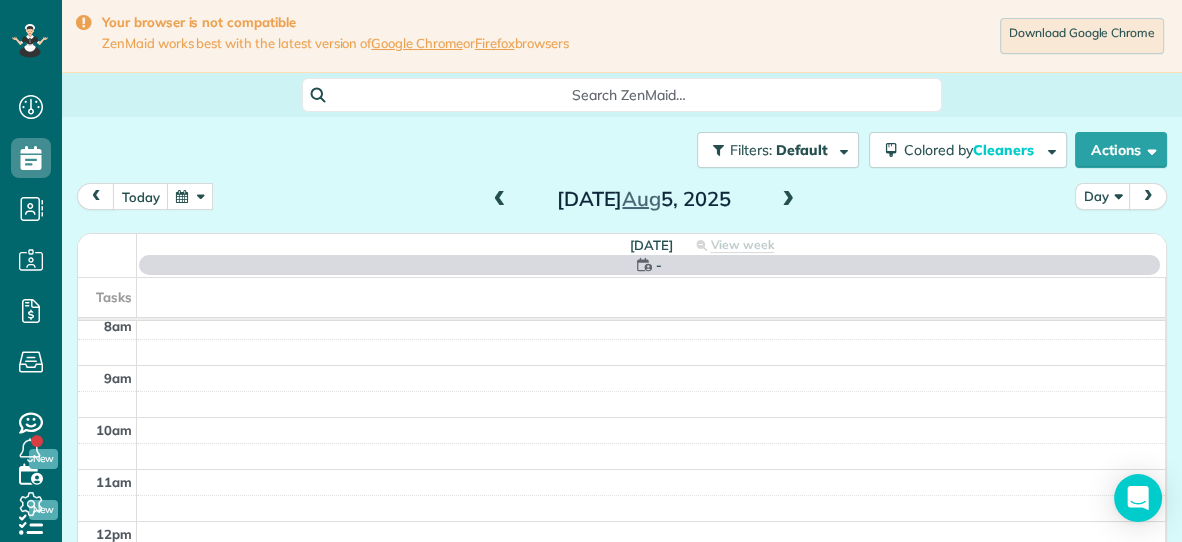 click at bounding box center [788, 200] 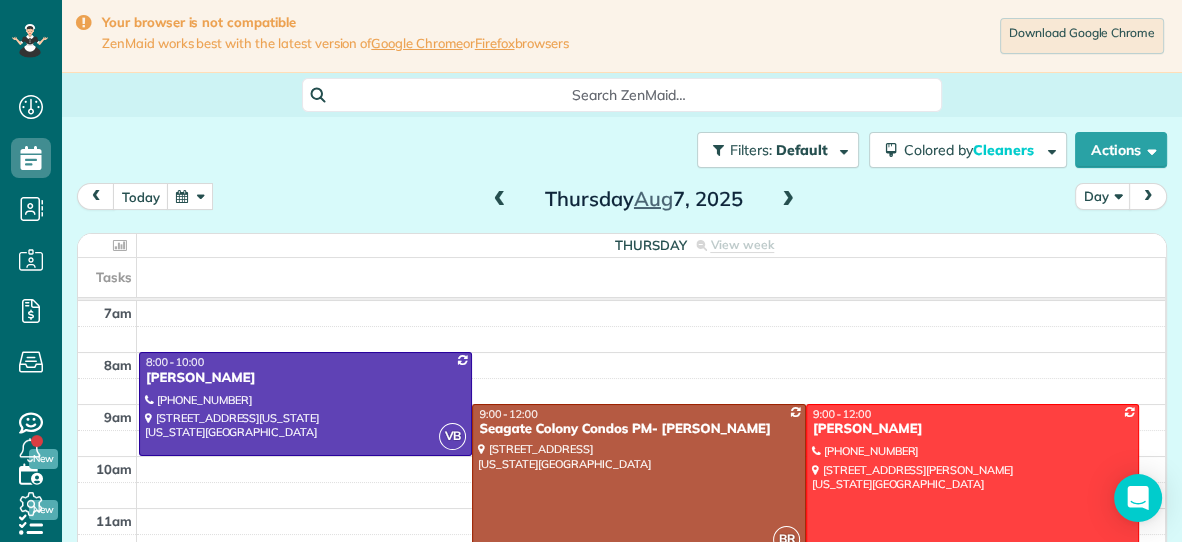 click at bounding box center [788, 200] 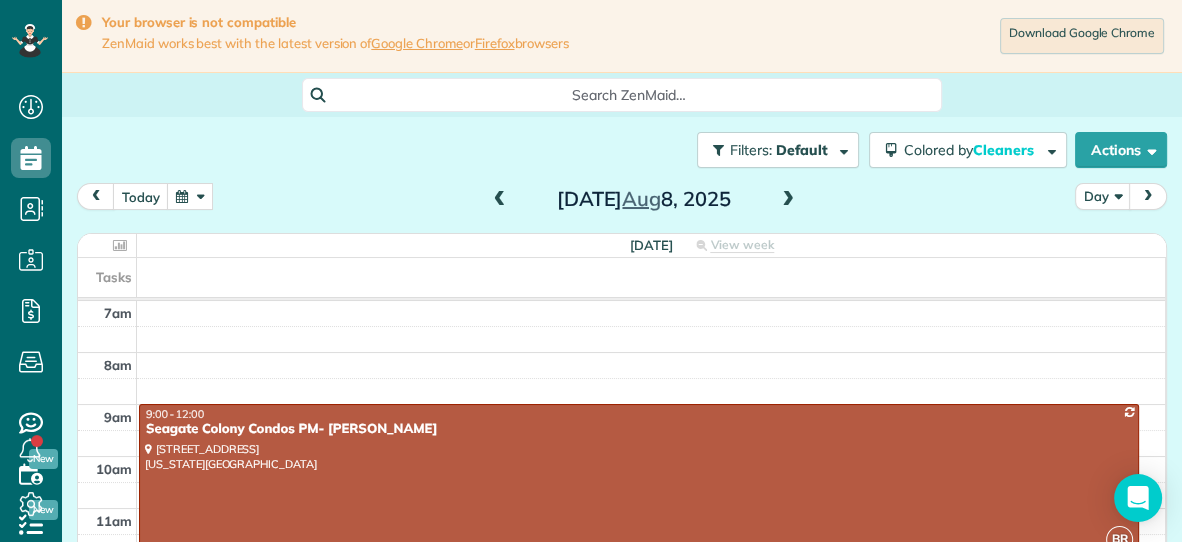 click at bounding box center [788, 200] 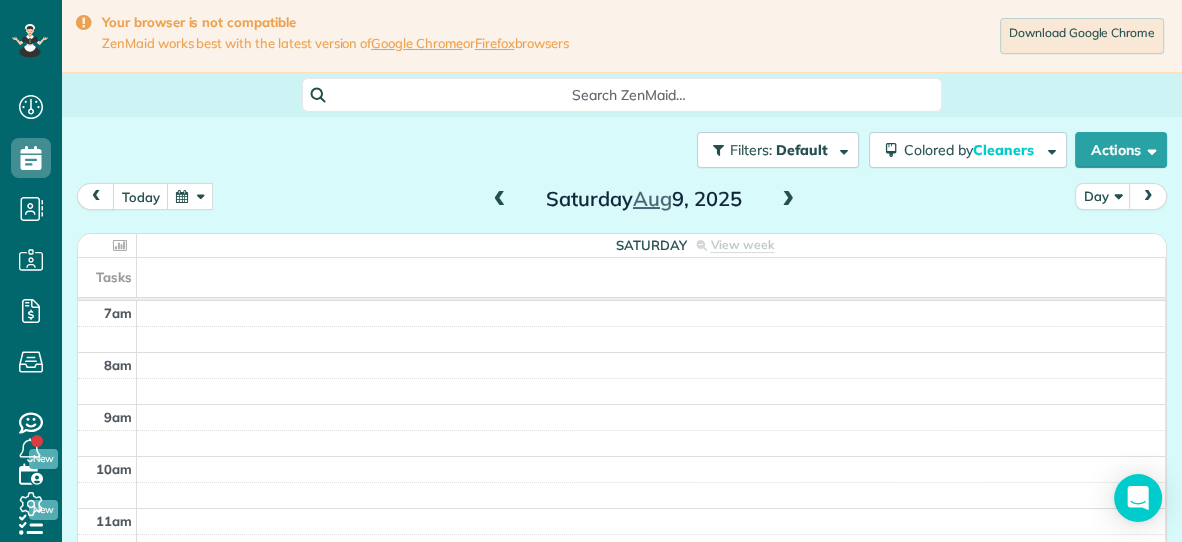 click at bounding box center (788, 200) 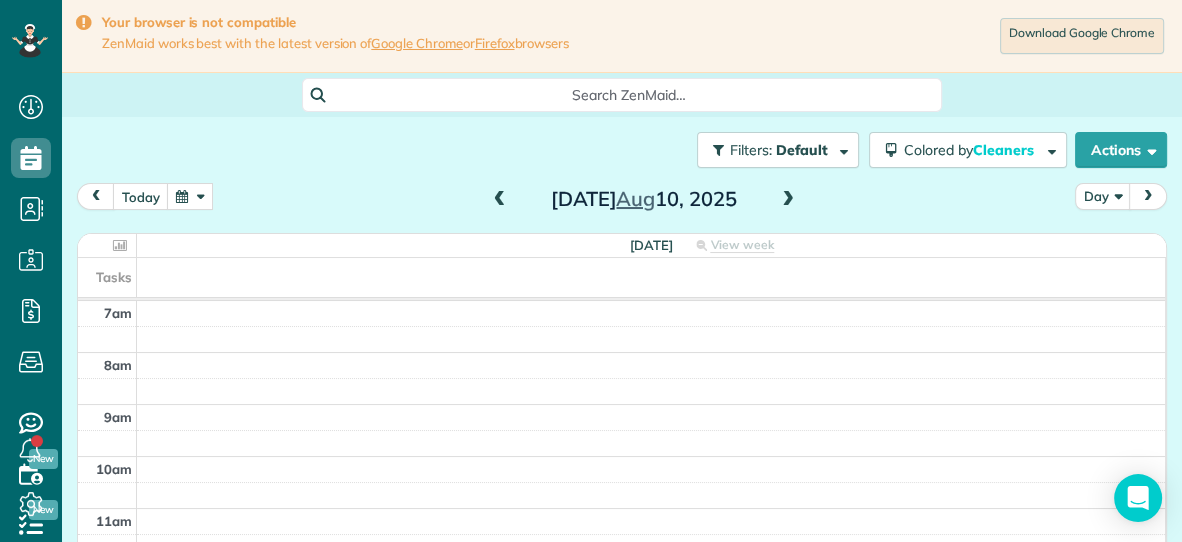 click at bounding box center (500, 200) 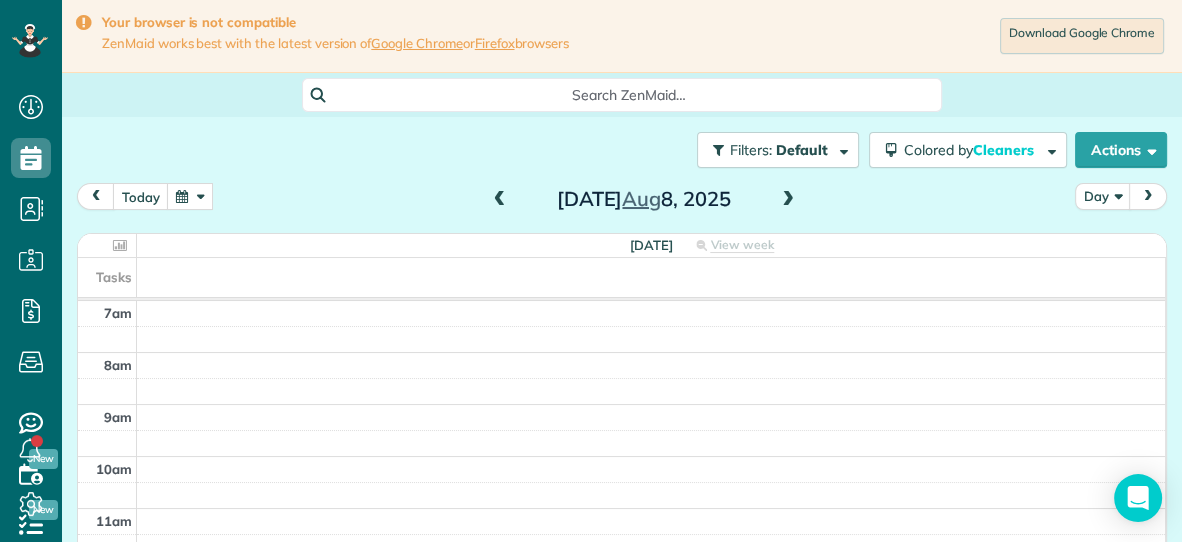 click at bounding box center (500, 200) 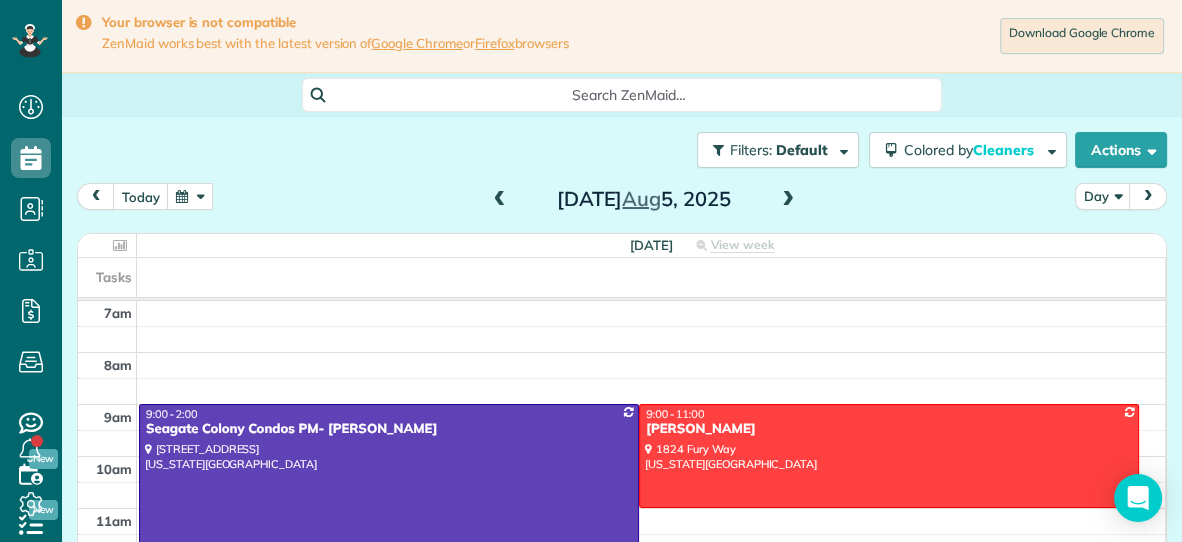 click at bounding box center [500, 200] 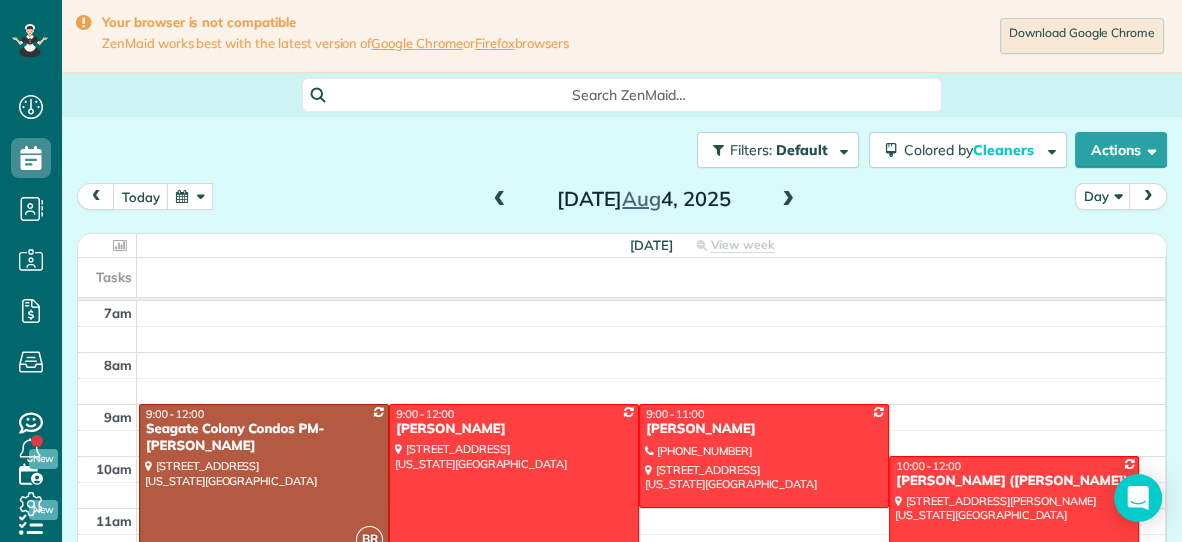 click at bounding box center [500, 200] 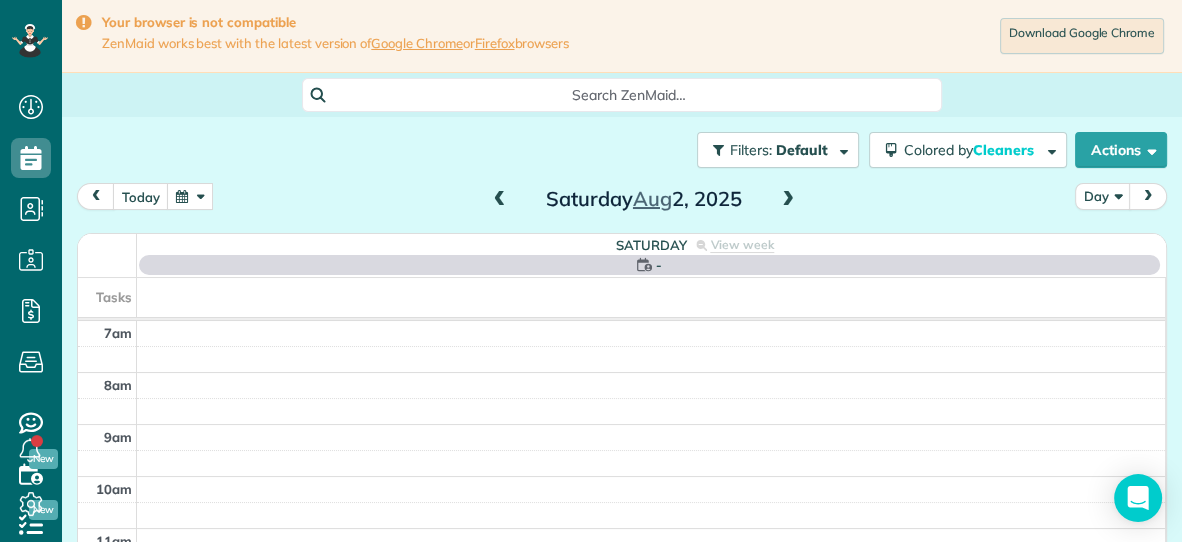 click at bounding box center (500, 200) 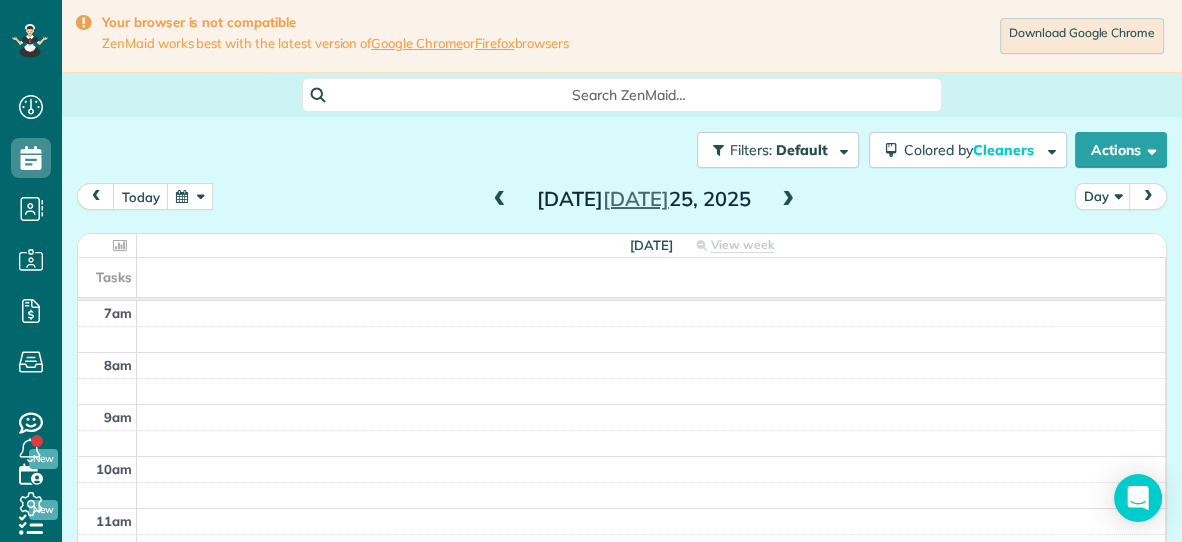click at bounding box center (500, 200) 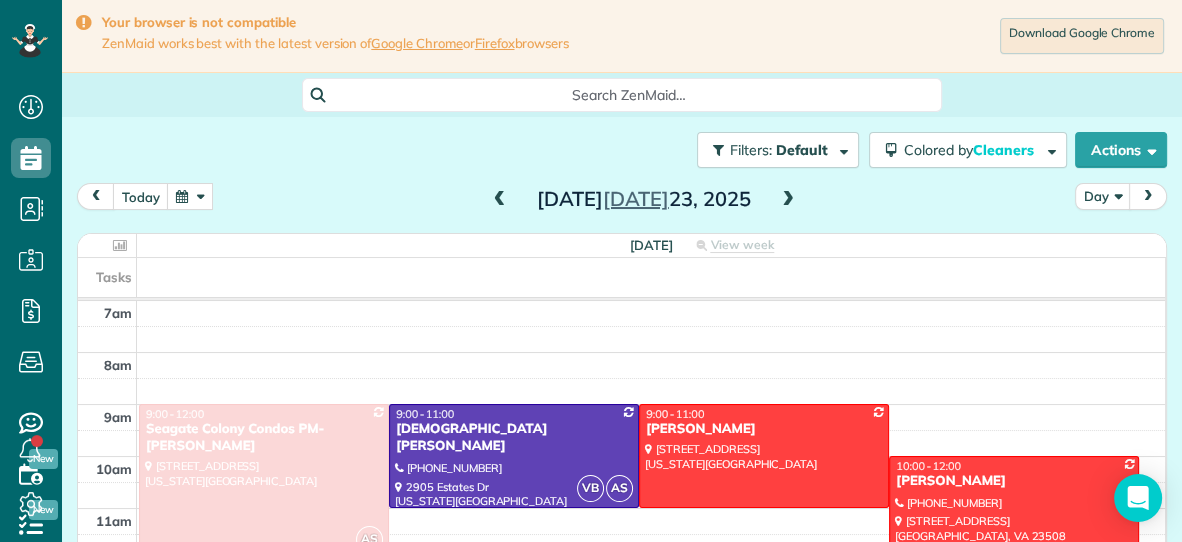 click at bounding box center [500, 200] 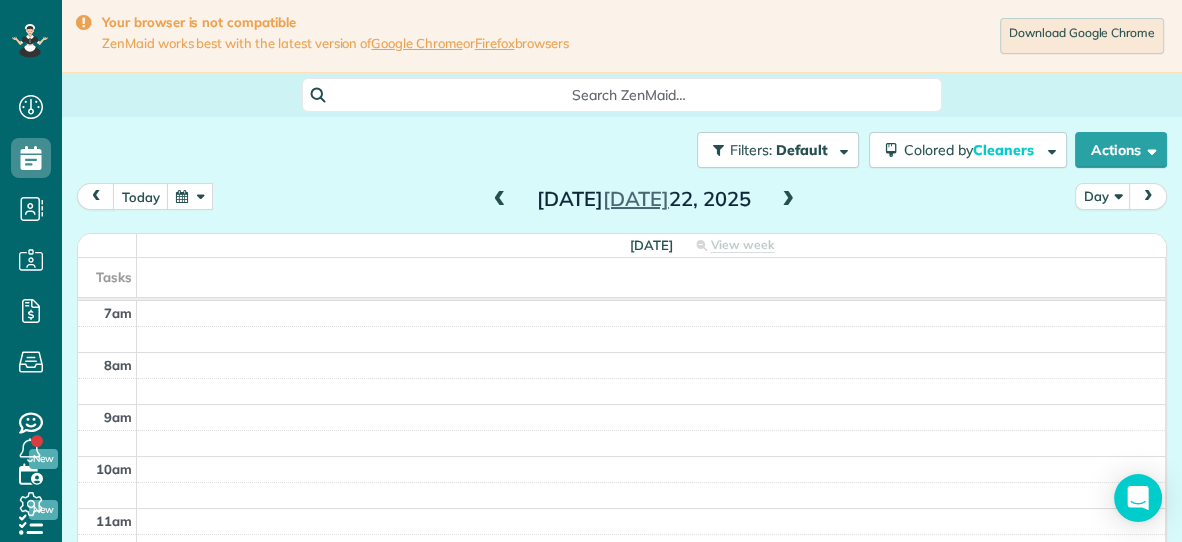 click at bounding box center (500, 200) 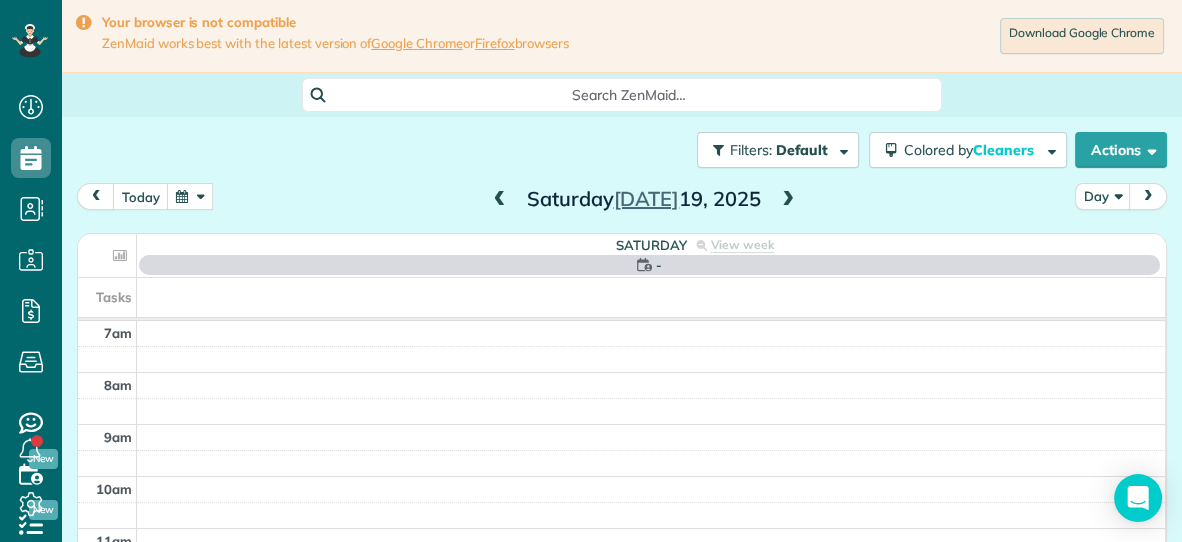 click at bounding box center (500, 200) 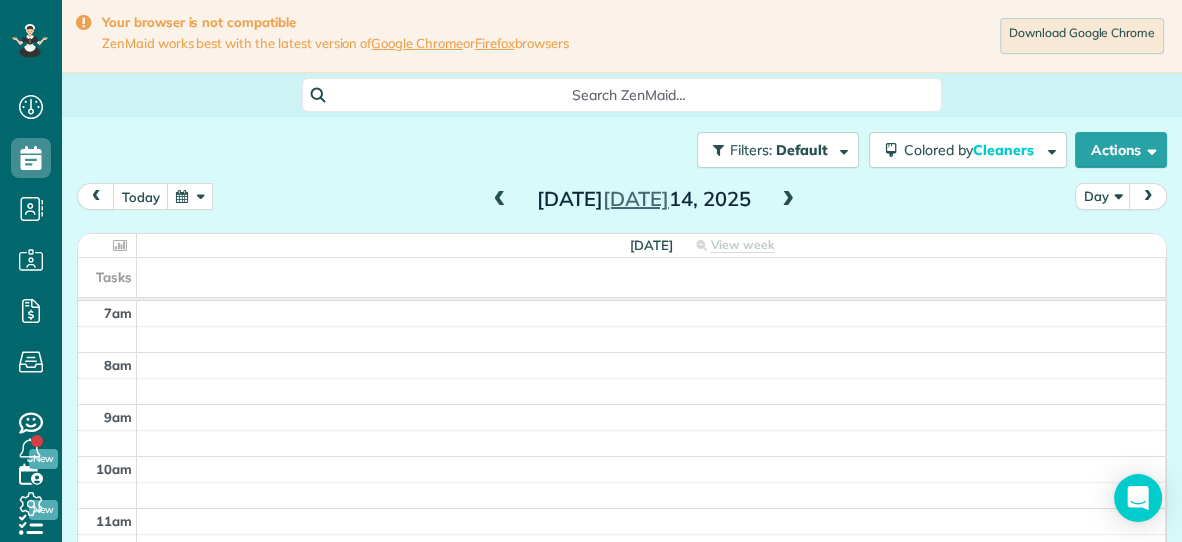 click at bounding box center [500, 200] 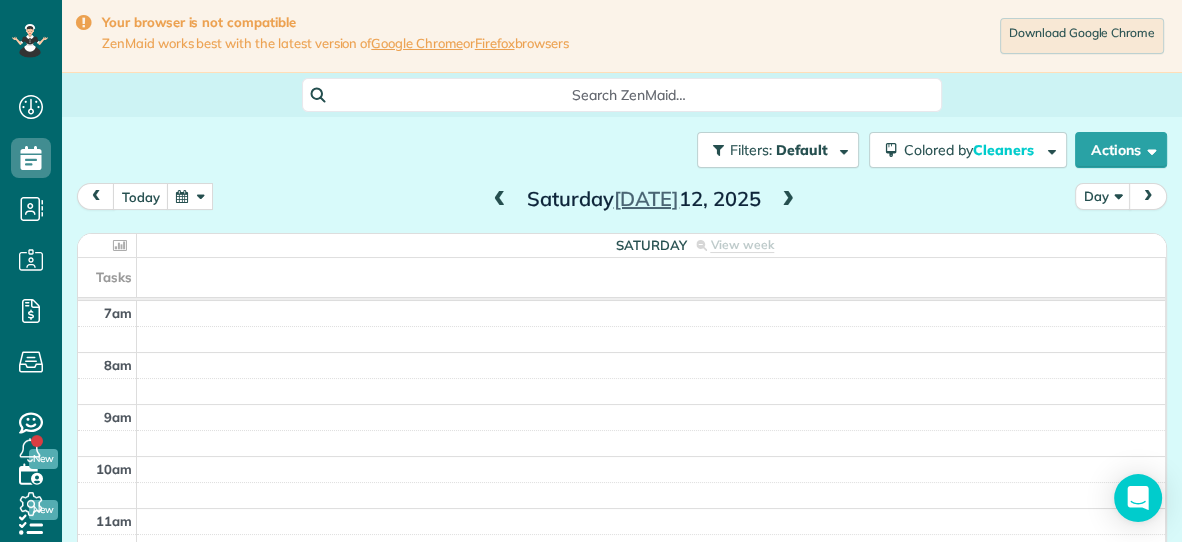 click at bounding box center [500, 200] 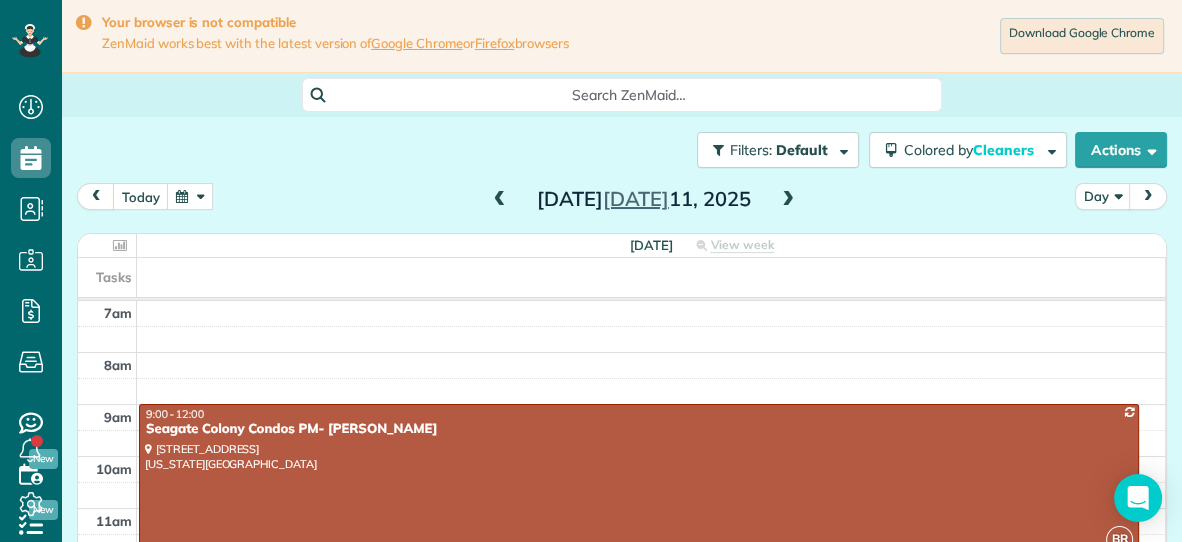 click at bounding box center [500, 200] 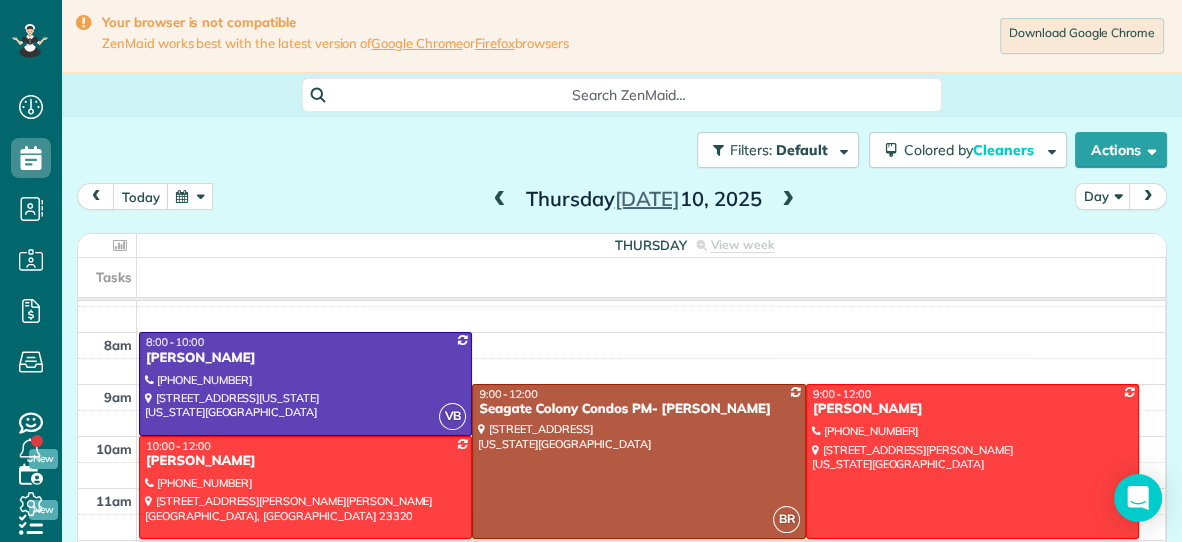 scroll, scrollTop: 19, scrollLeft: 0, axis: vertical 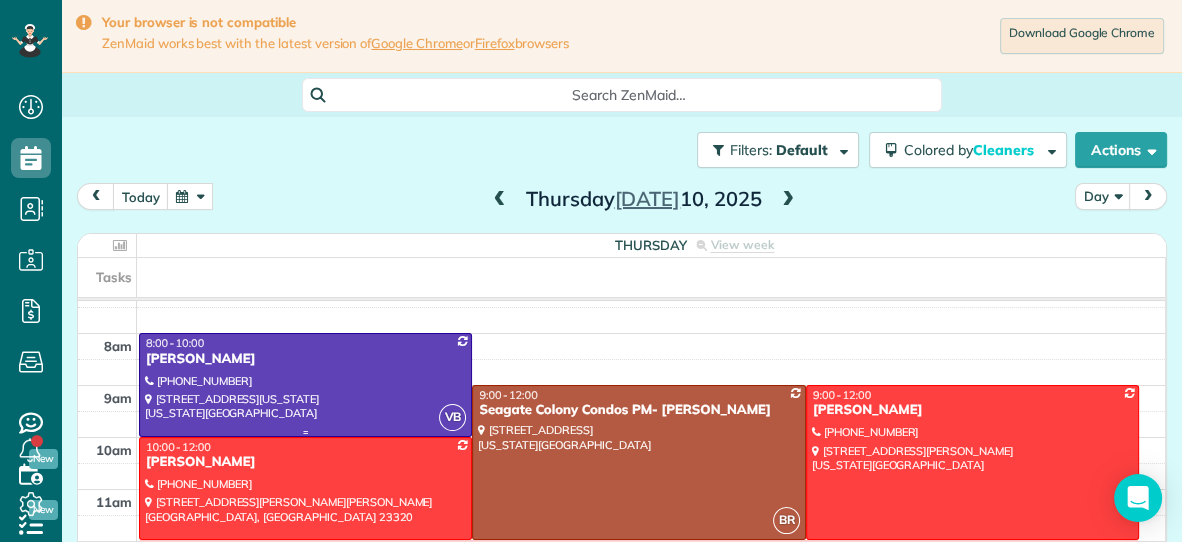 click at bounding box center [305, 384] 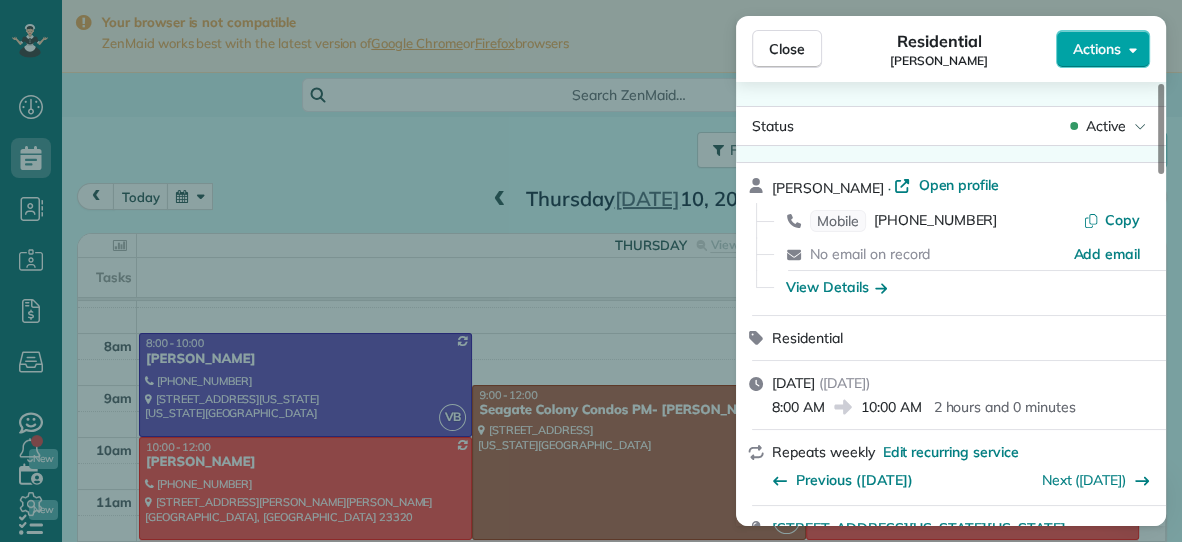 click on "Actions" at bounding box center (1097, 49) 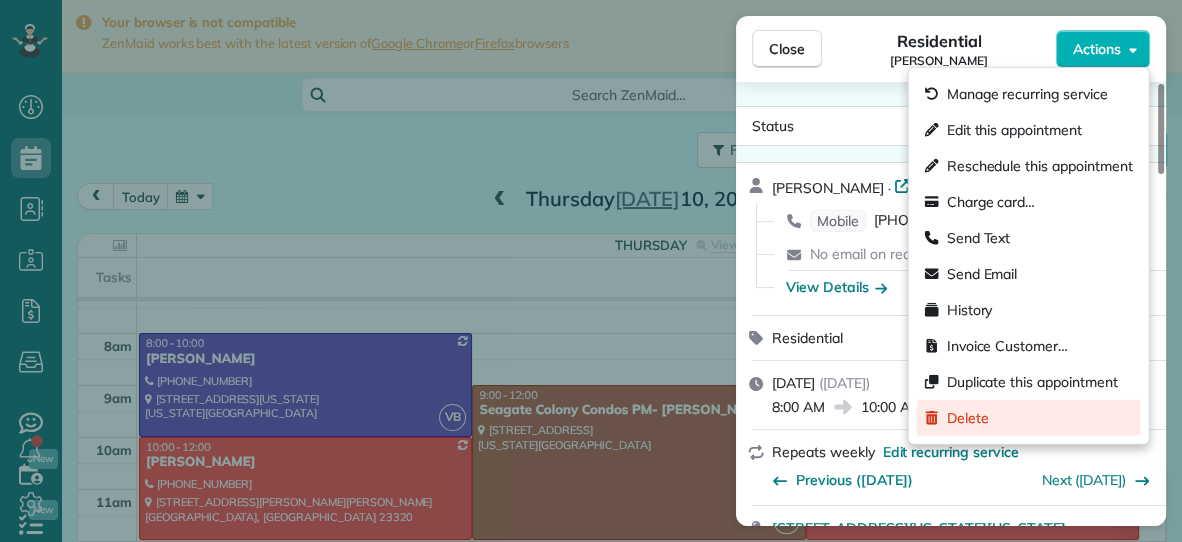click on "Delete" at bounding box center [968, 418] 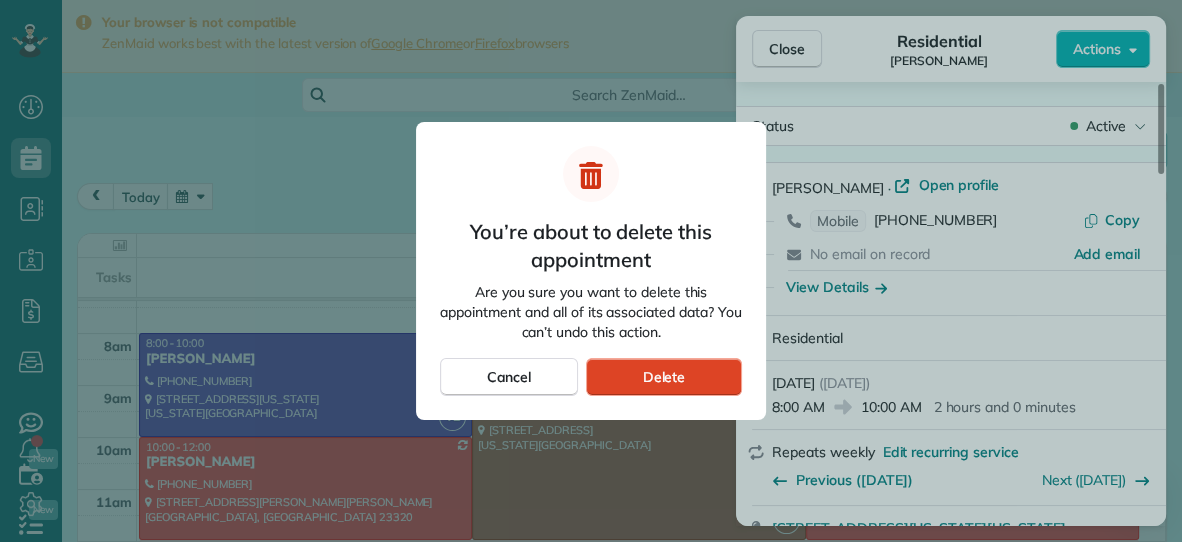click on "Delete" at bounding box center [664, 377] 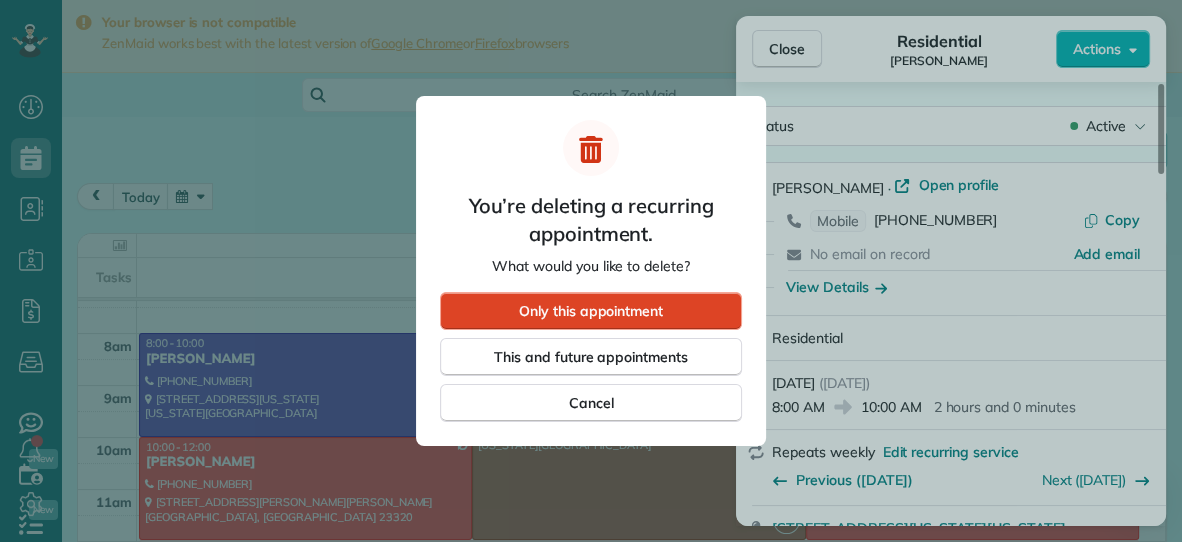 click on "Only this appointment" at bounding box center [591, 311] 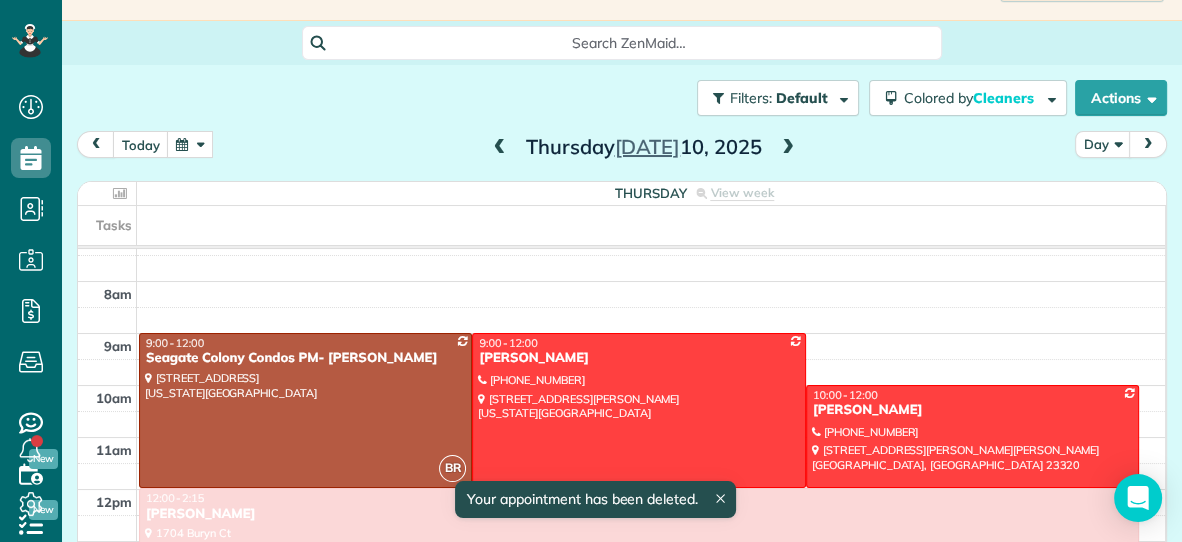 scroll, scrollTop: 98, scrollLeft: 0, axis: vertical 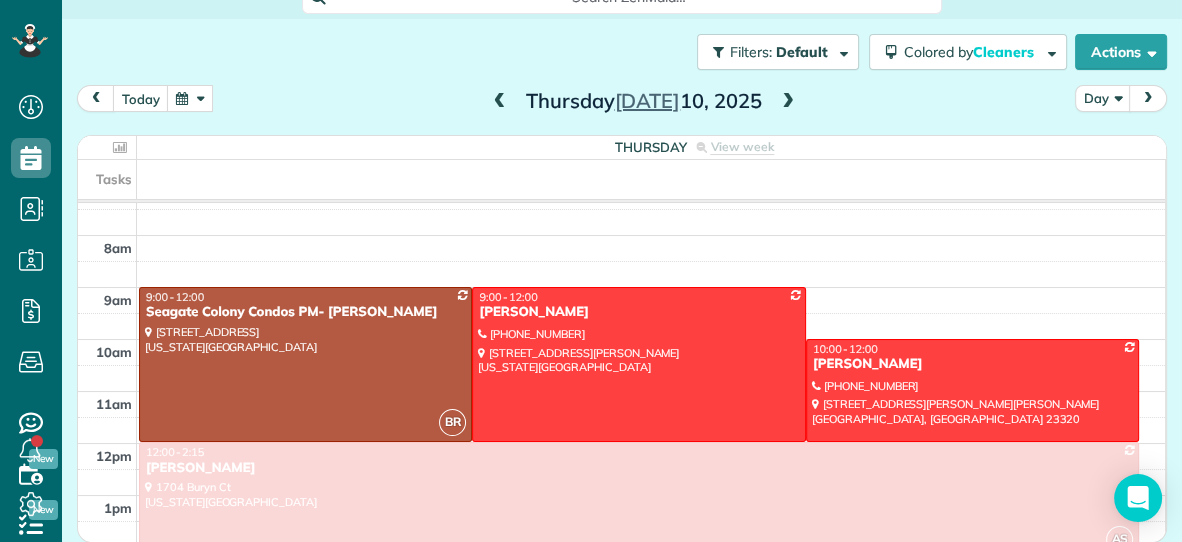 click at bounding box center (500, 102) 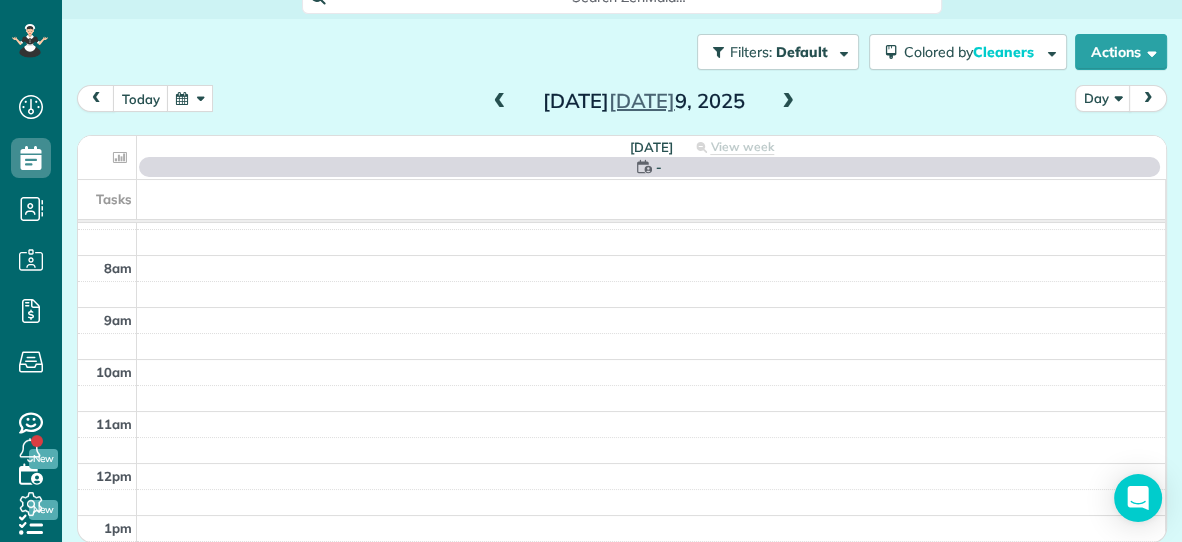 scroll, scrollTop: 0, scrollLeft: 0, axis: both 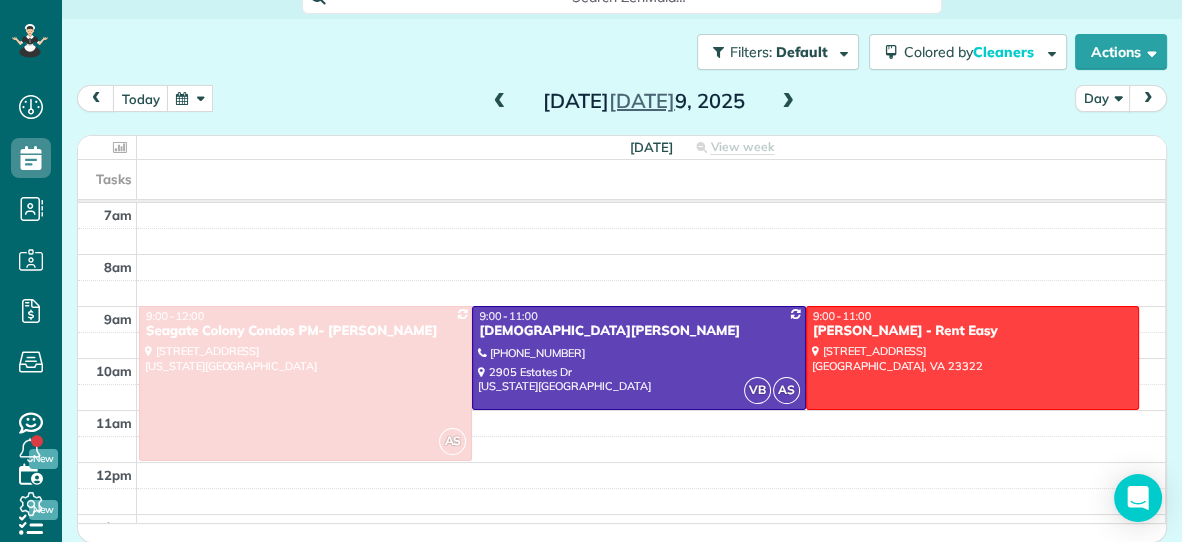 click at bounding box center (788, 102) 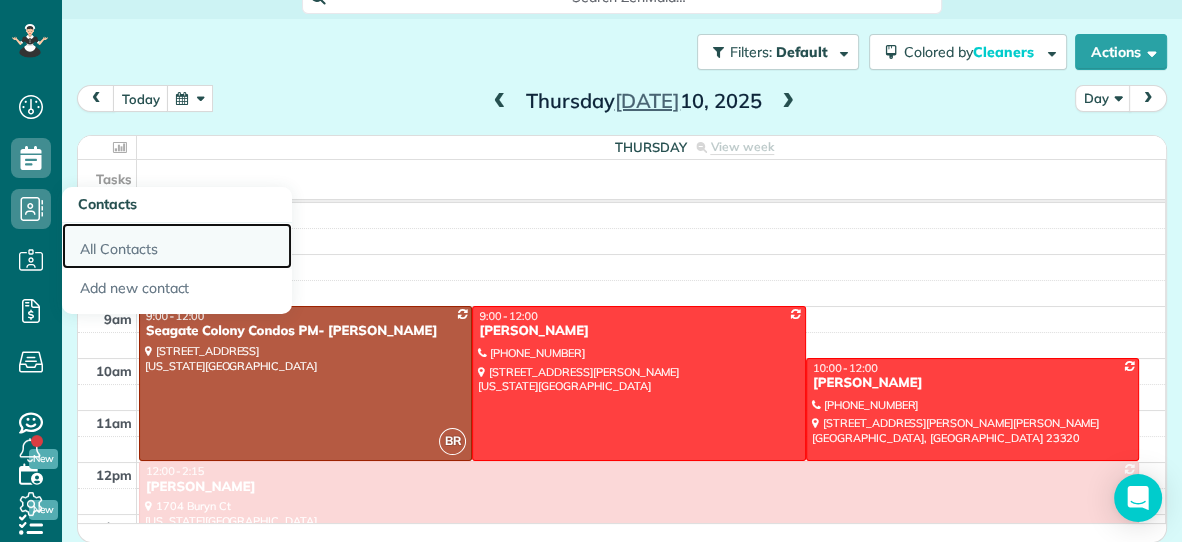 click on "All Contacts" at bounding box center [177, 246] 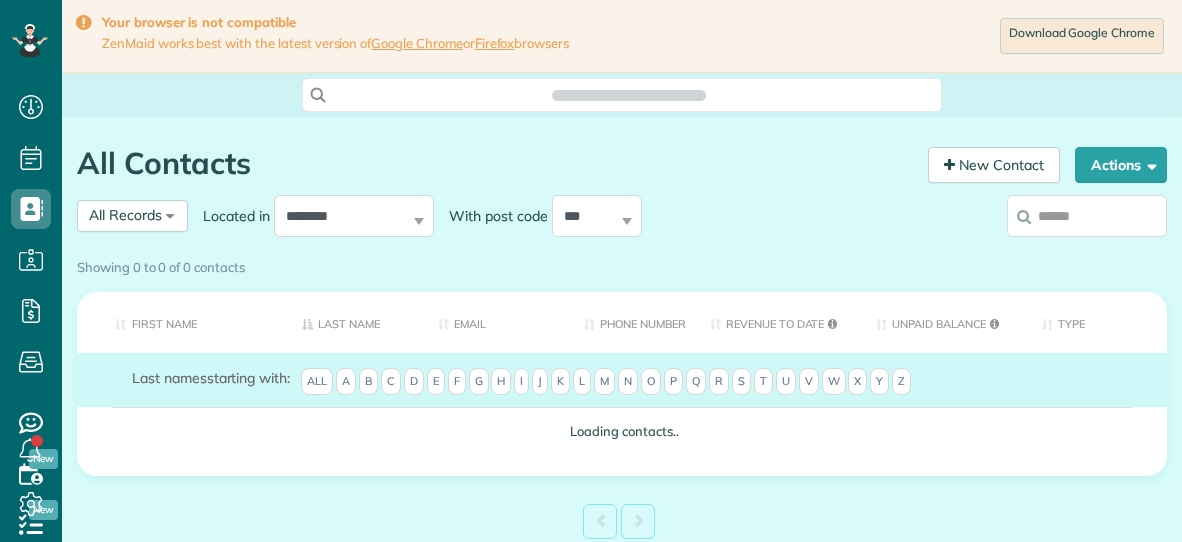 scroll, scrollTop: 0, scrollLeft: 0, axis: both 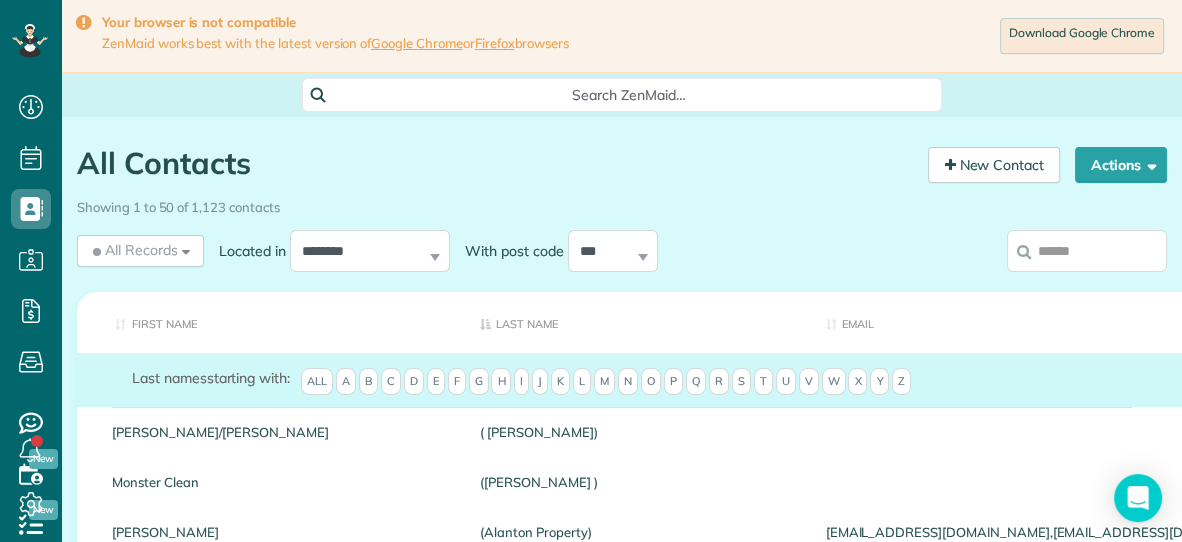 click at bounding box center (1087, 251) 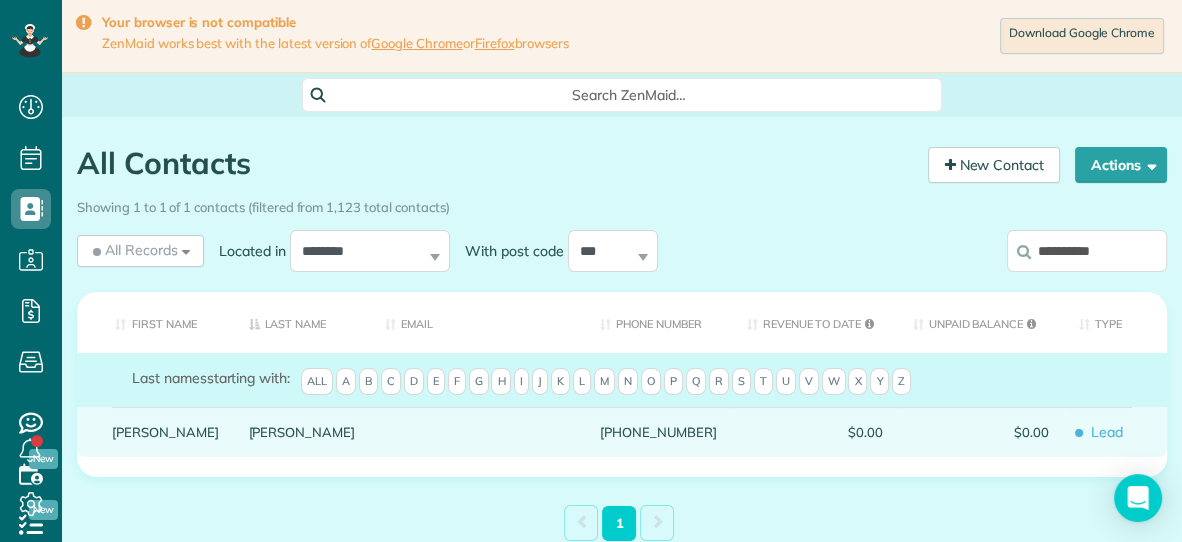 type on "**********" 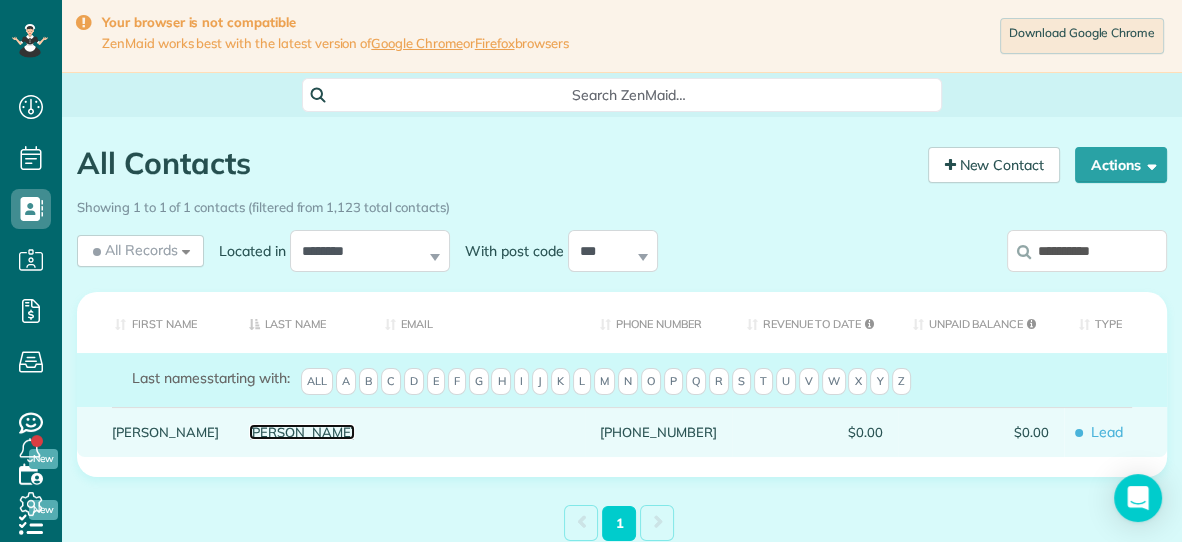 click on "Lam" at bounding box center (302, 432) 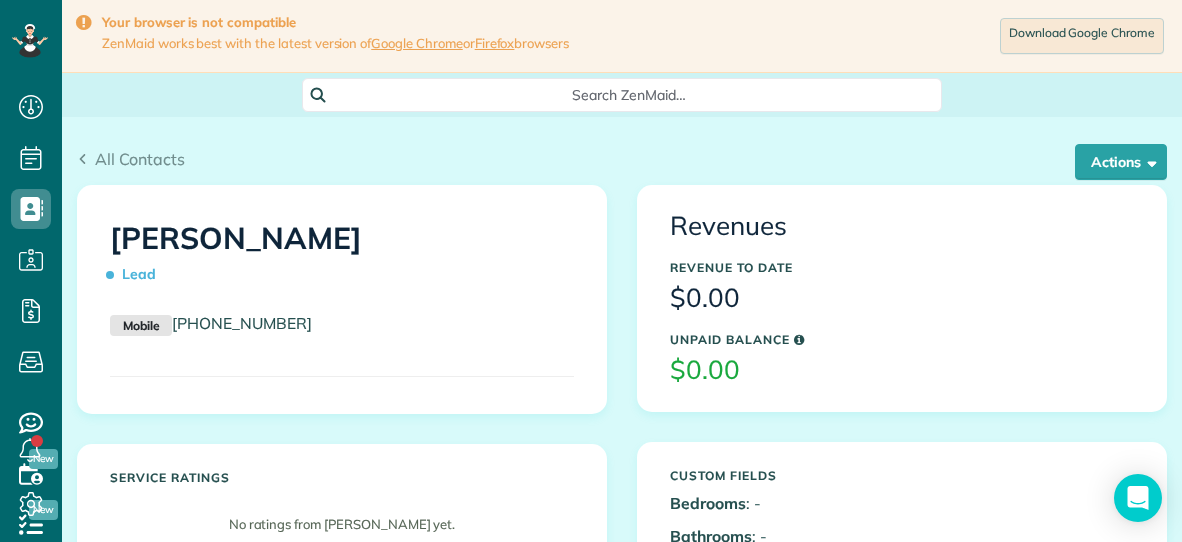 scroll, scrollTop: 0, scrollLeft: 0, axis: both 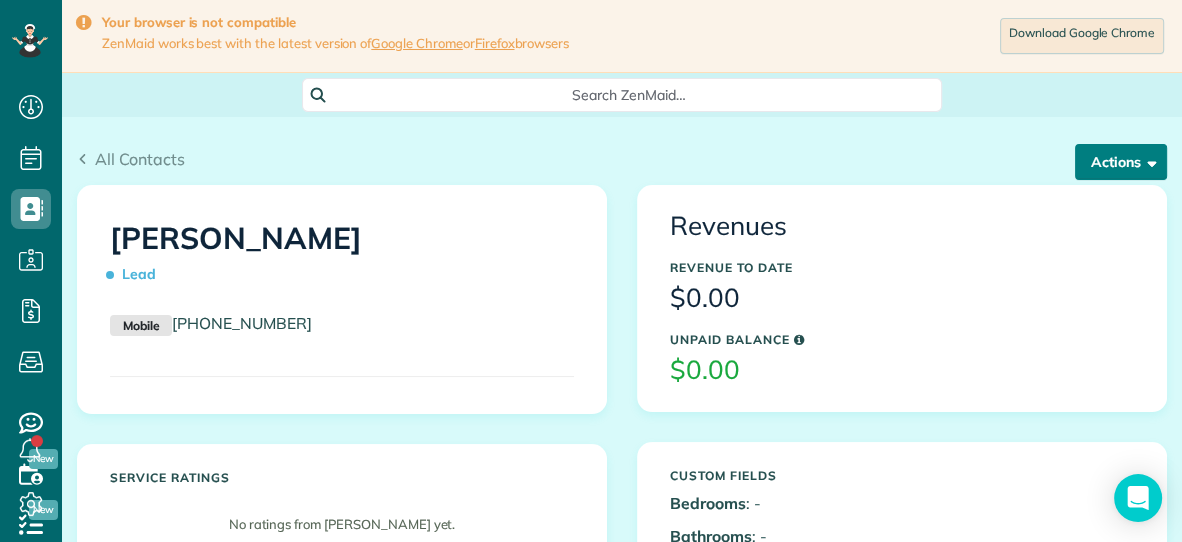click on "Actions" at bounding box center (1121, 162) 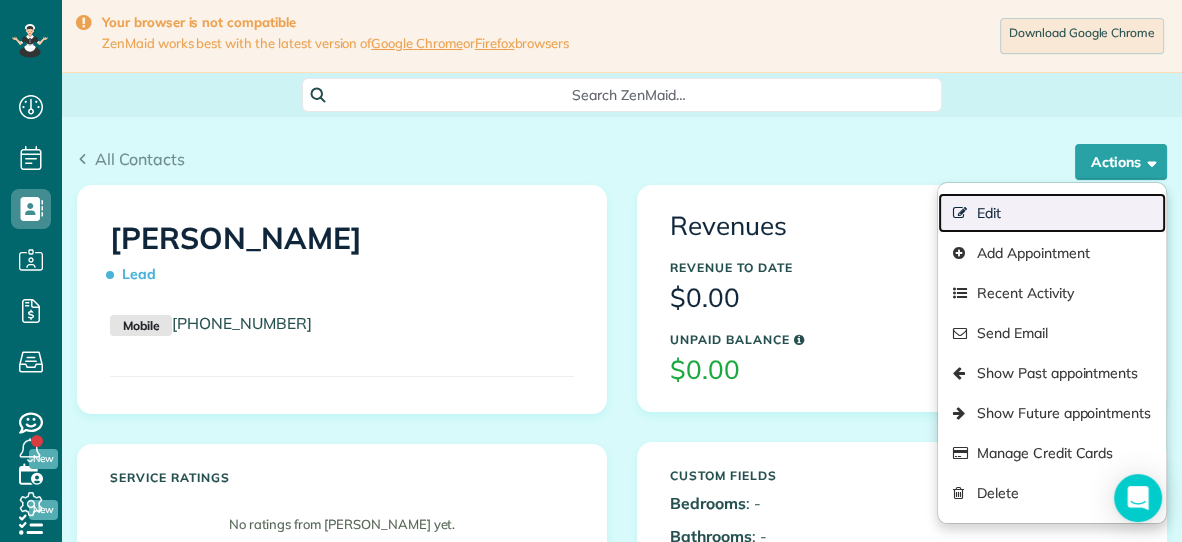 click on "Edit" at bounding box center (1052, 213) 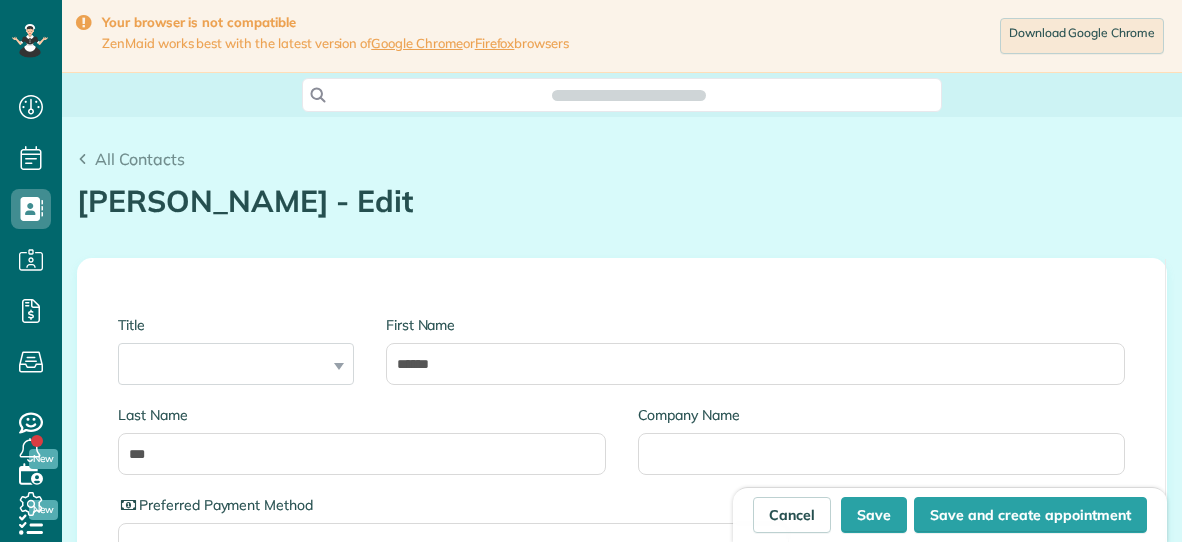 scroll, scrollTop: 0, scrollLeft: 0, axis: both 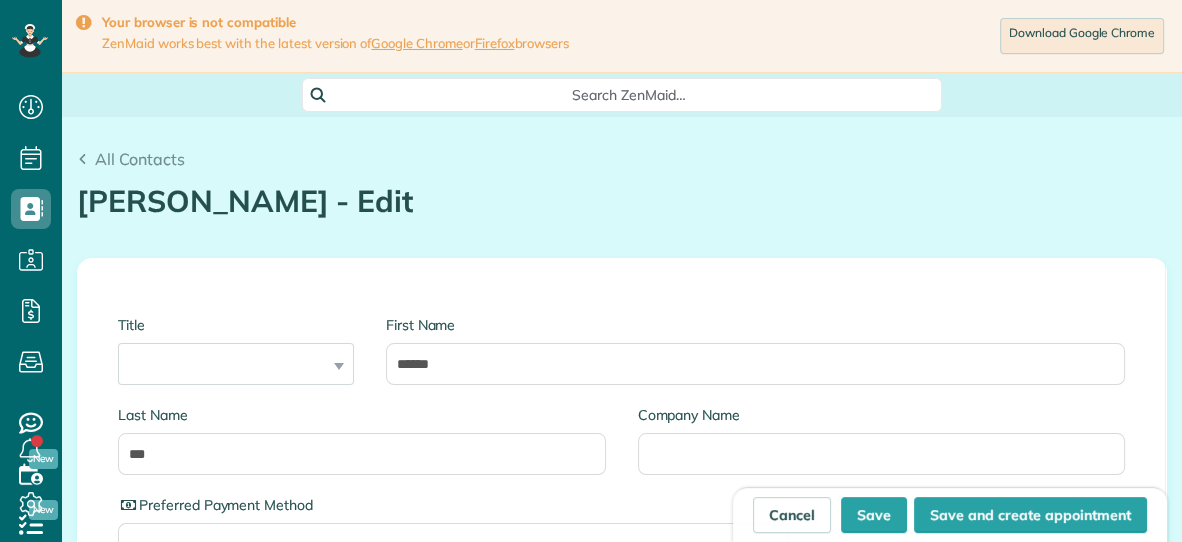 type on "**********" 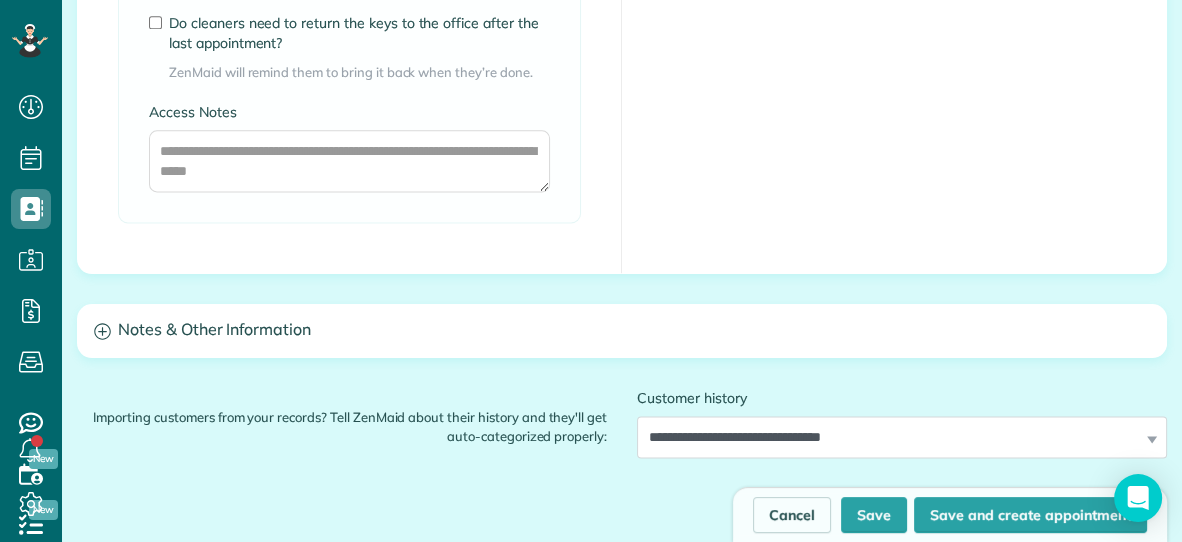 scroll, scrollTop: 2279, scrollLeft: 0, axis: vertical 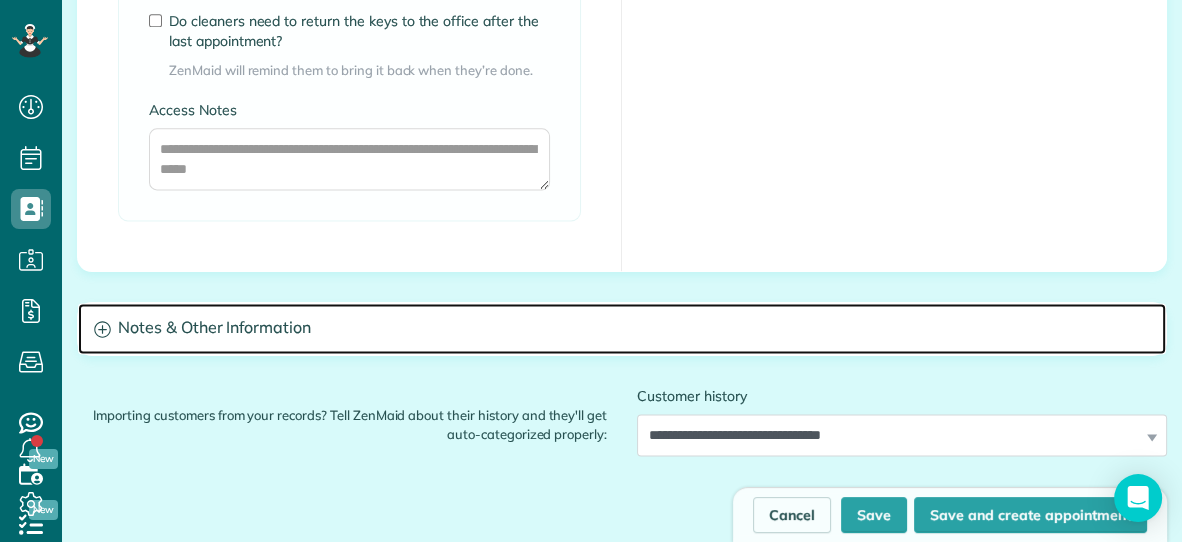 click on "Notes & Other Information" at bounding box center (622, 328) 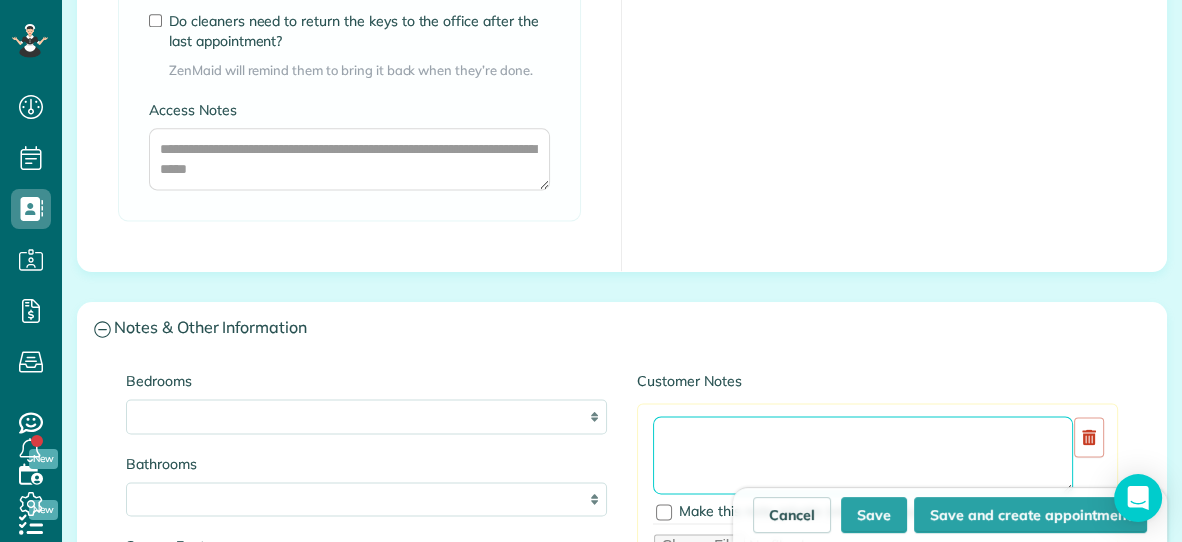 click at bounding box center (863, 455) 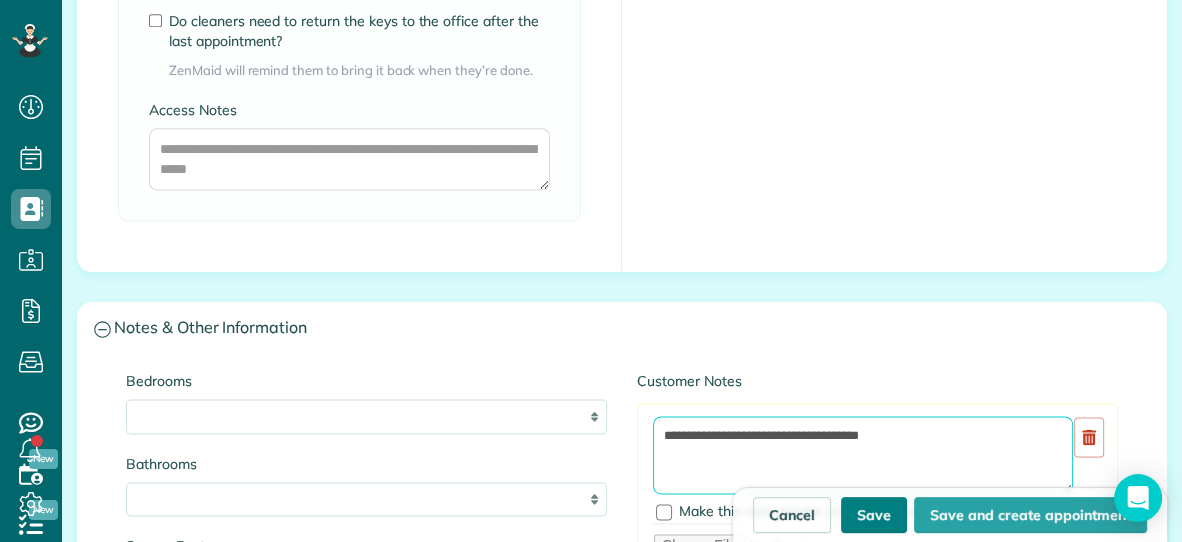 type on "**********" 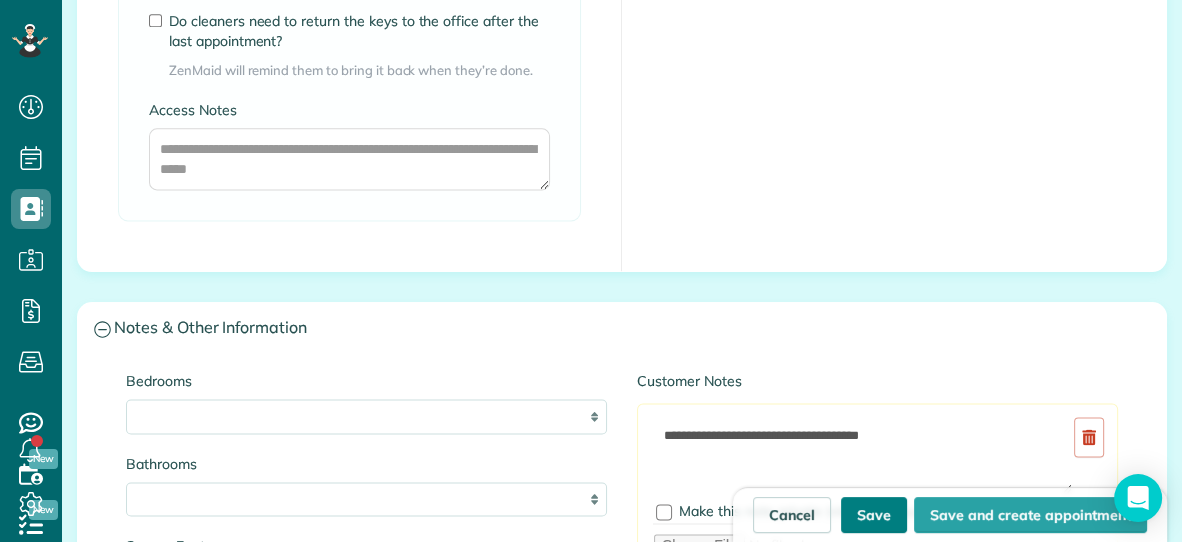 click on "Save" at bounding box center [874, 515] 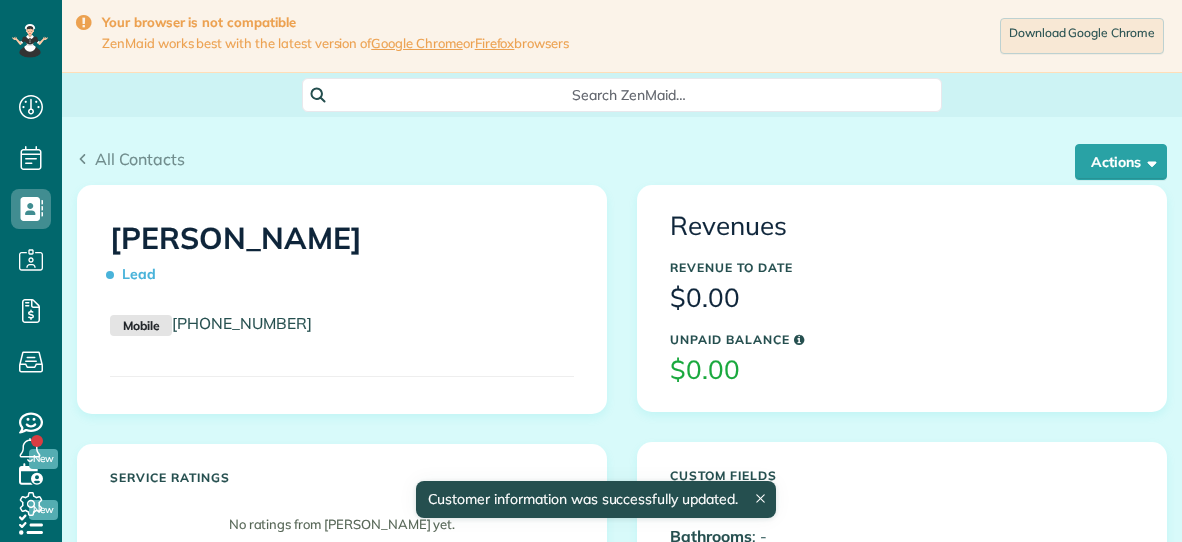 scroll, scrollTop: 0, scrollLeft: 0, axis: both 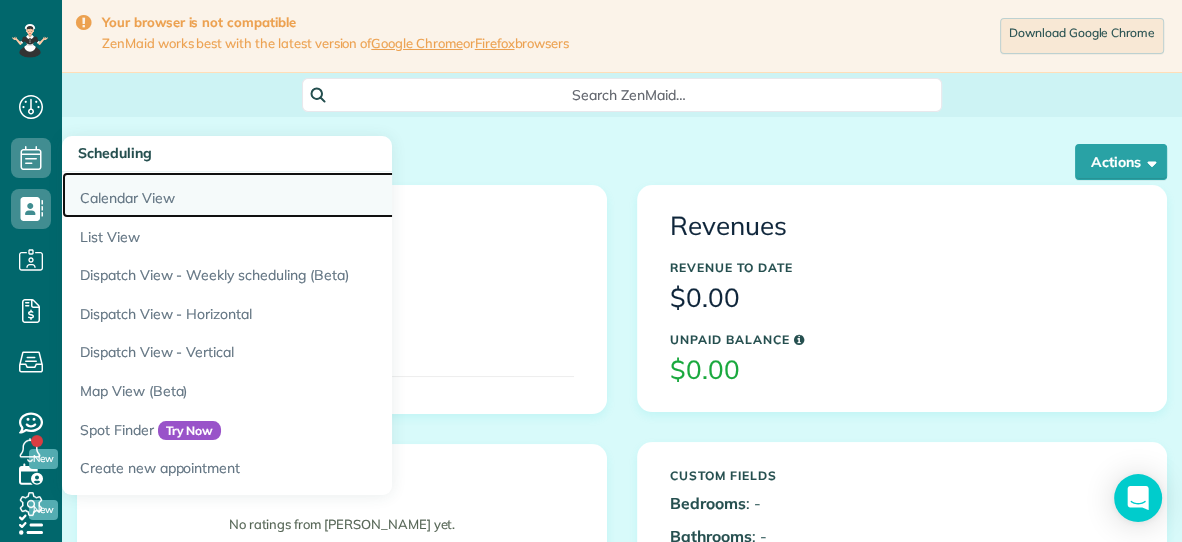 click on "Calendar View" at bounding box center (312, 195) 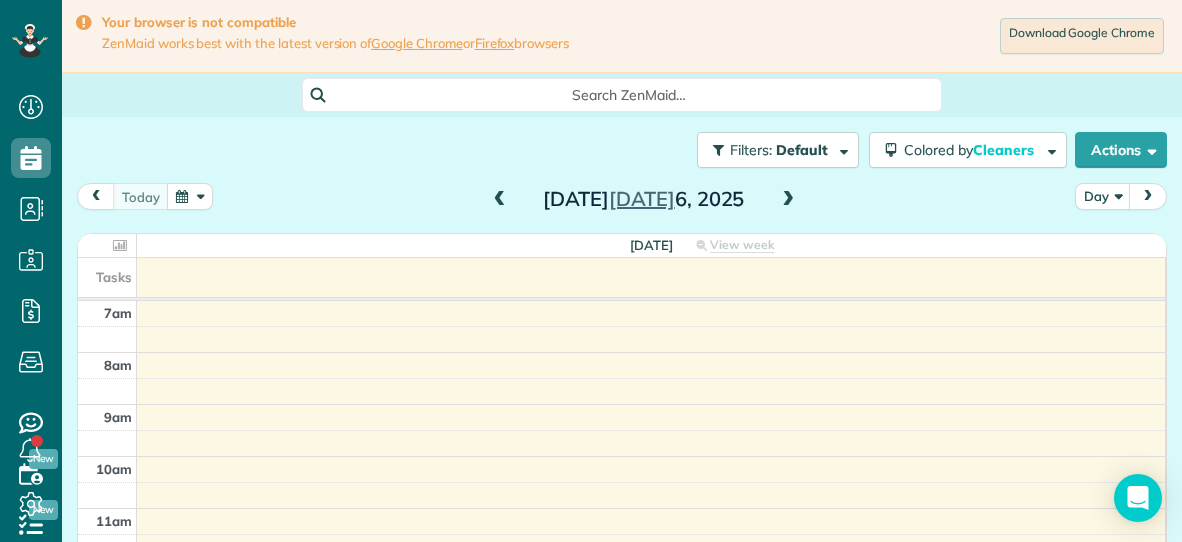 scroll, scrollTop: 0, scrollLeft: 0, axis: both 